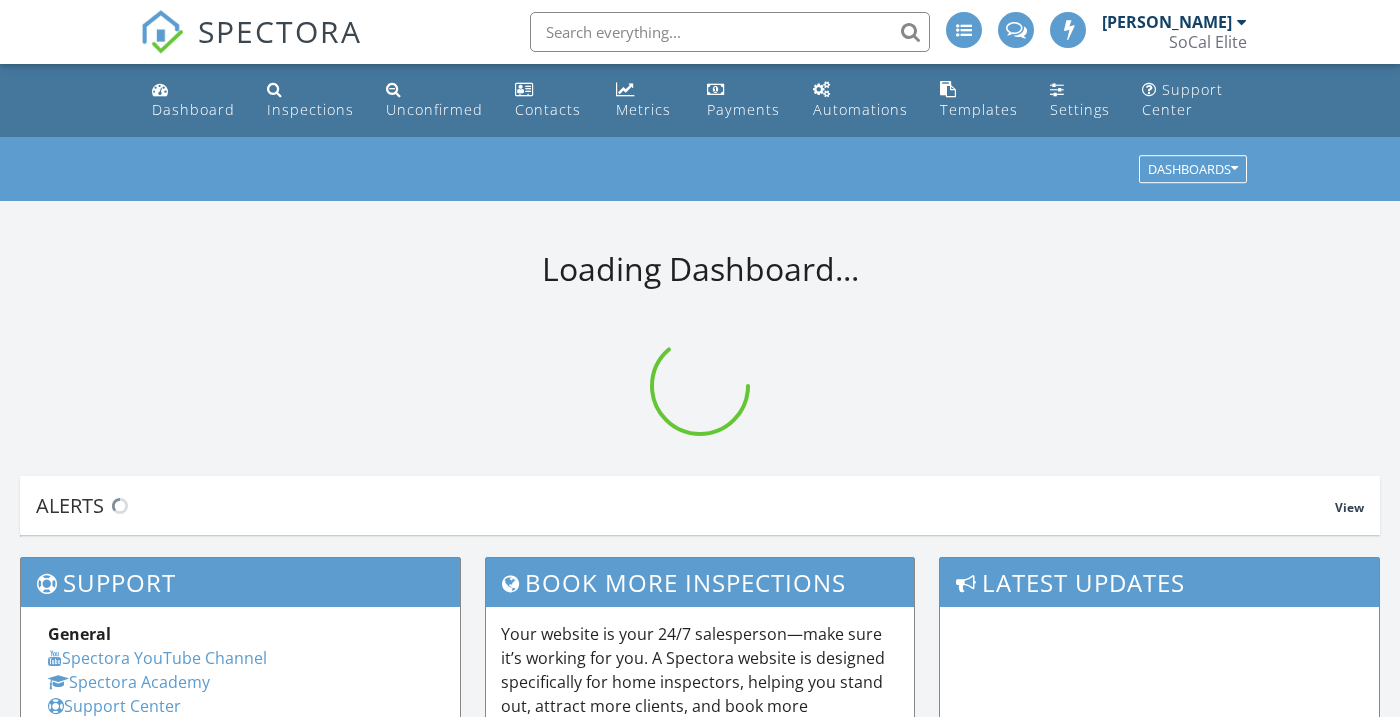 scroll, scrollTop: 0, scrollLeft: 0, axis: both 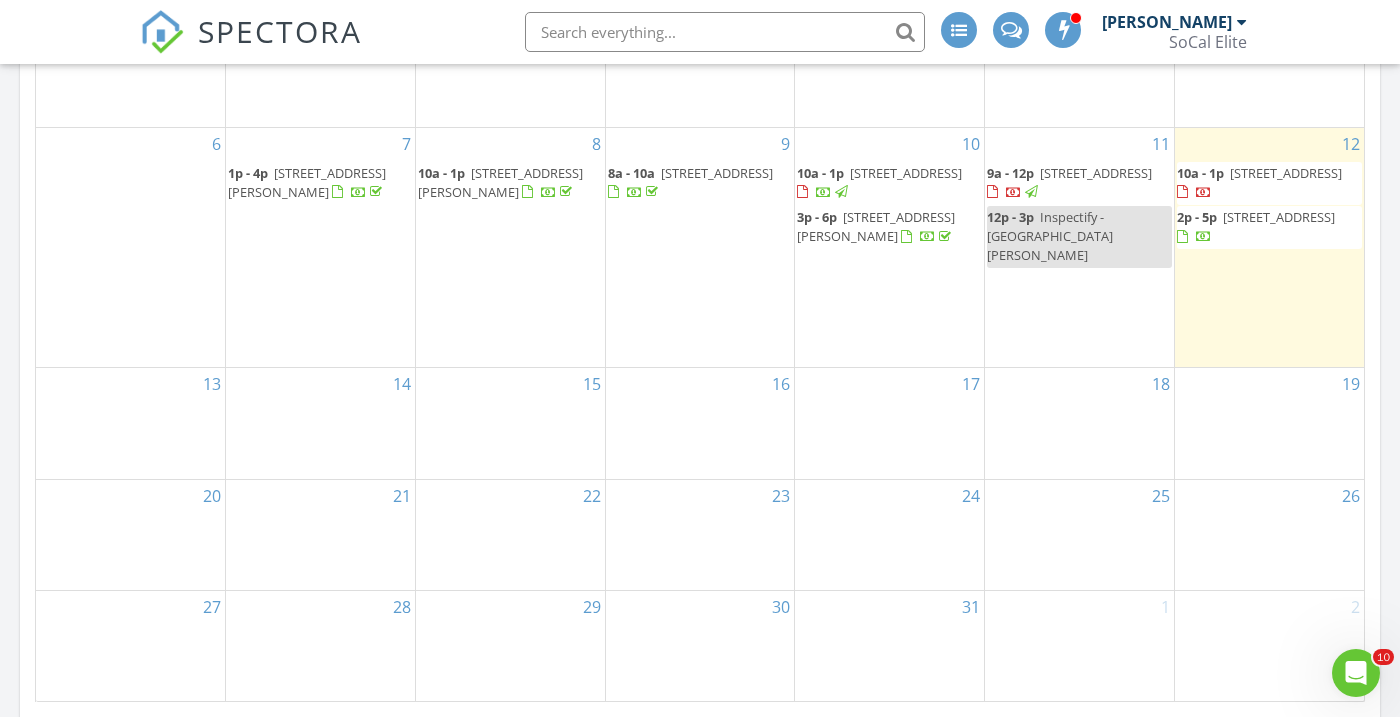 click on "76 Bedstraw Loop, Ladera Ranch 92694" at bounding box center [1096, 173] 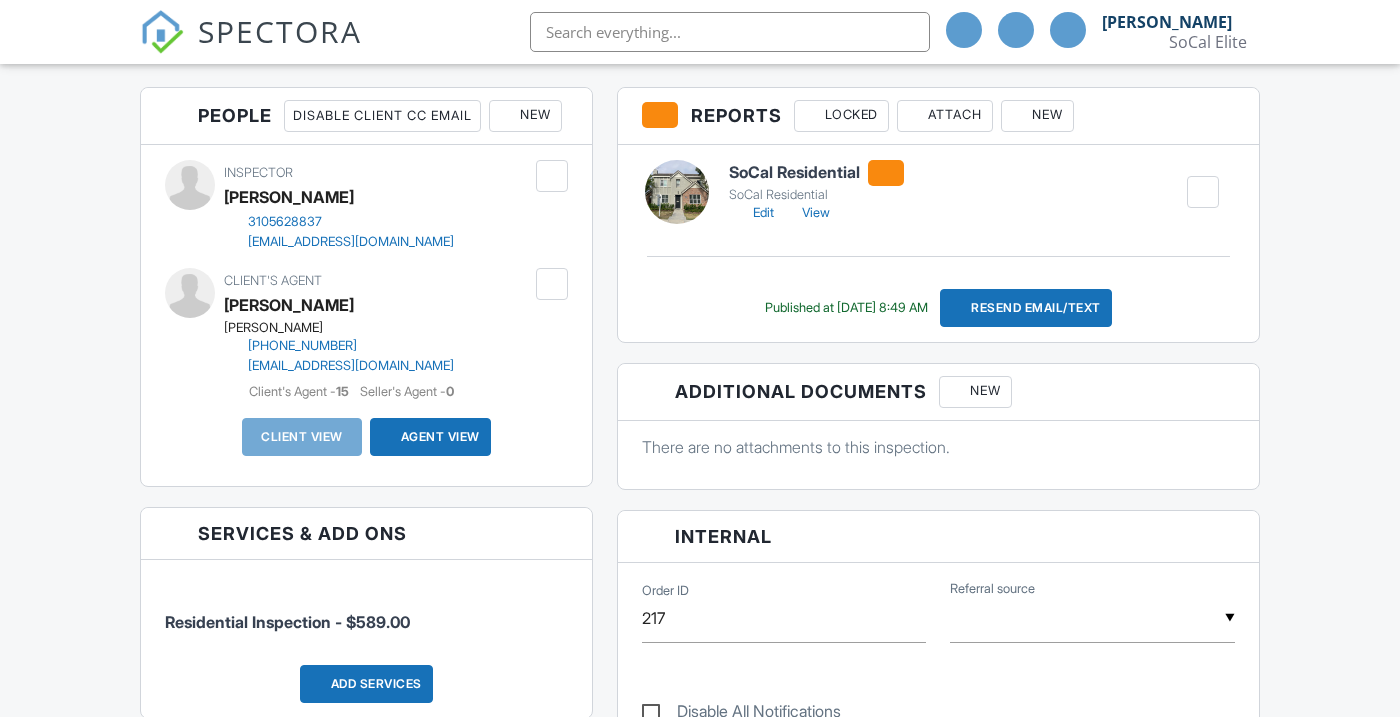 scroll, scrollTop: 493, scrollLeft: 0, axis: vertical 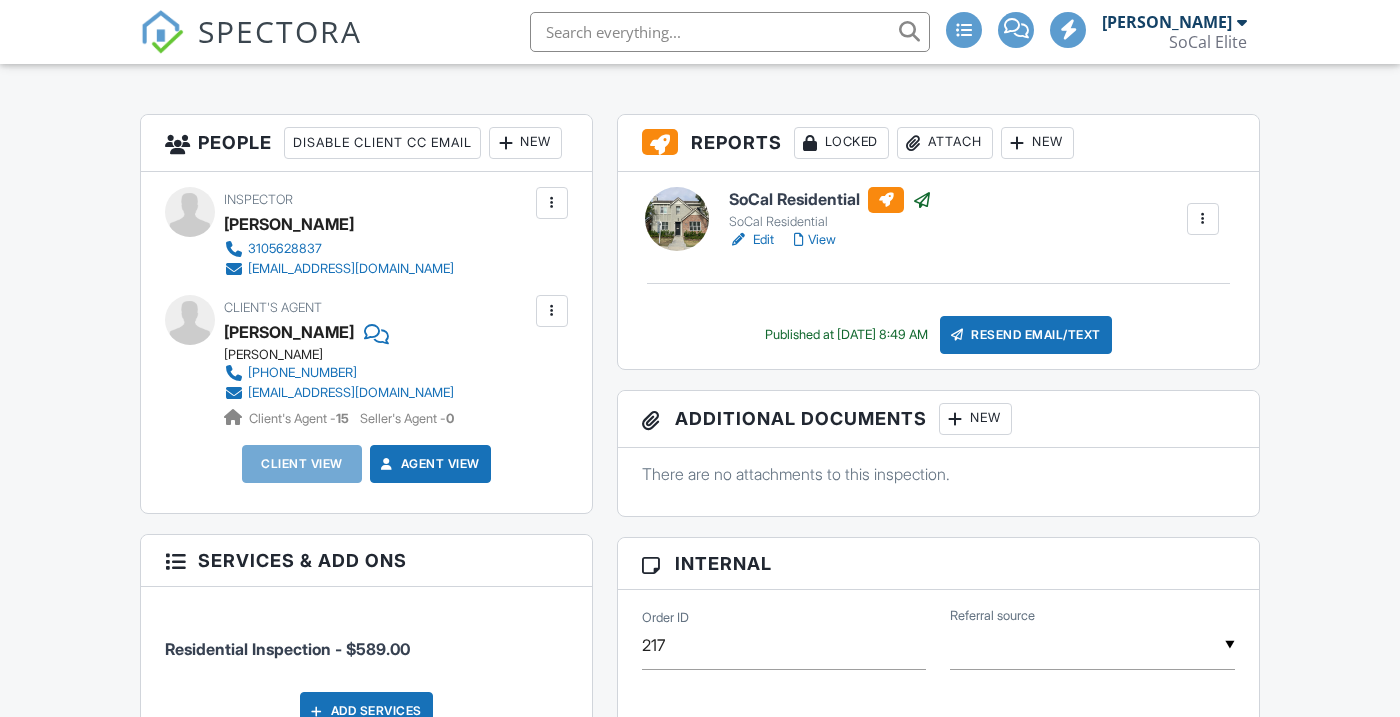 click on "New" at bounding box center (525, 143) 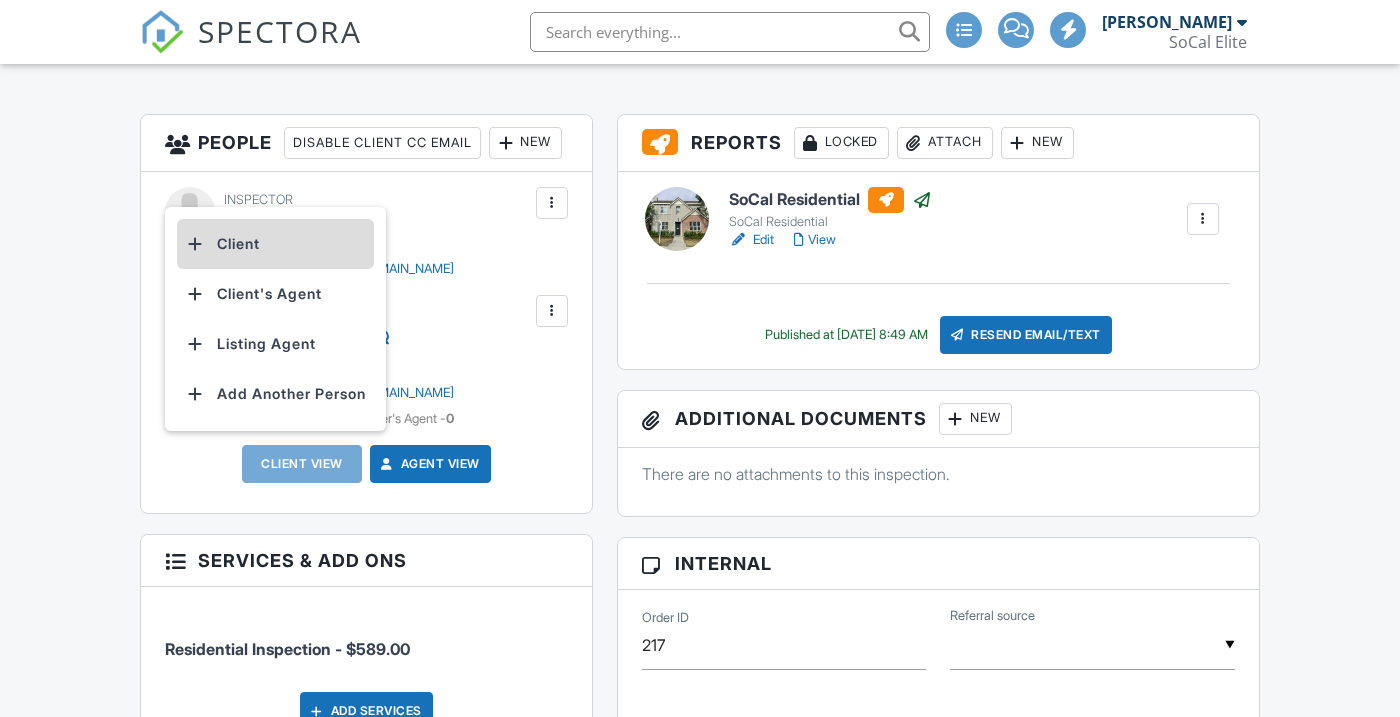 click on "Client" at bounding box center (275, 244) 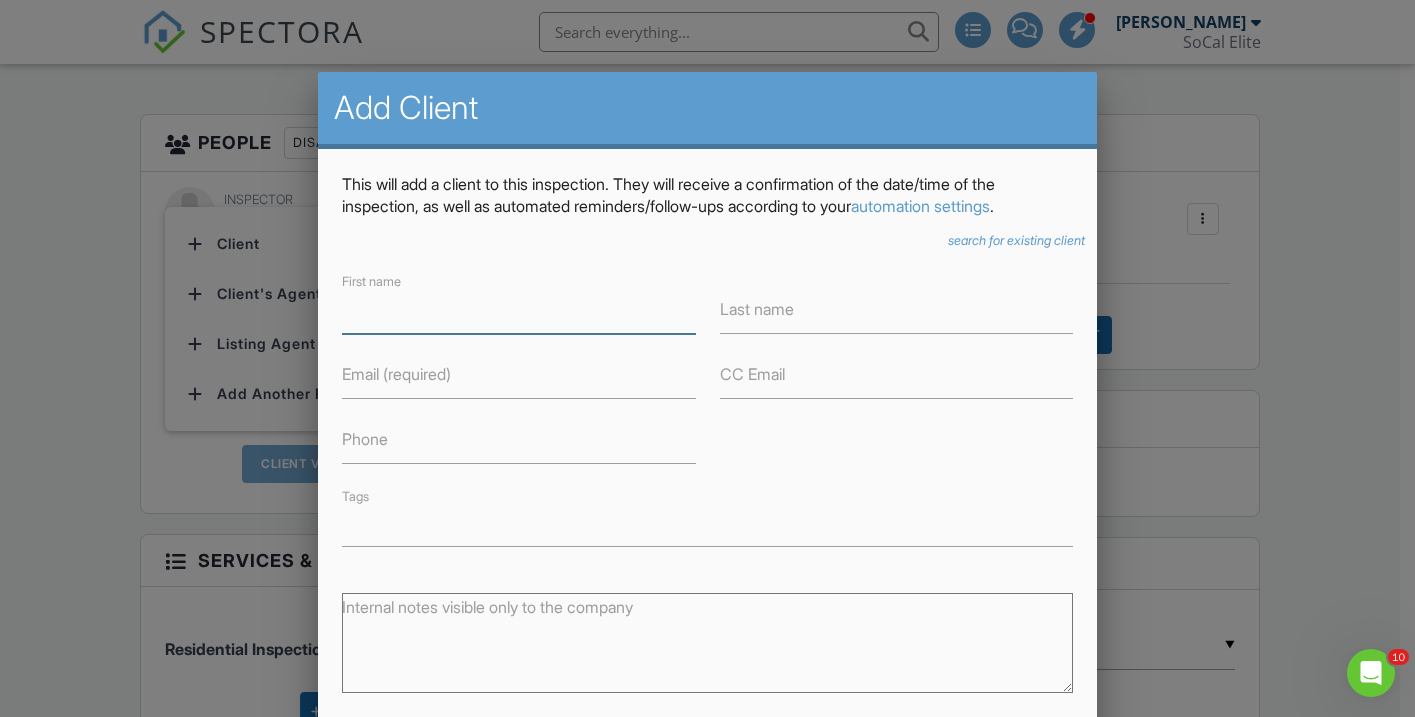 scroll, scrollTop: 0, scrollLeft: 0, axis: both 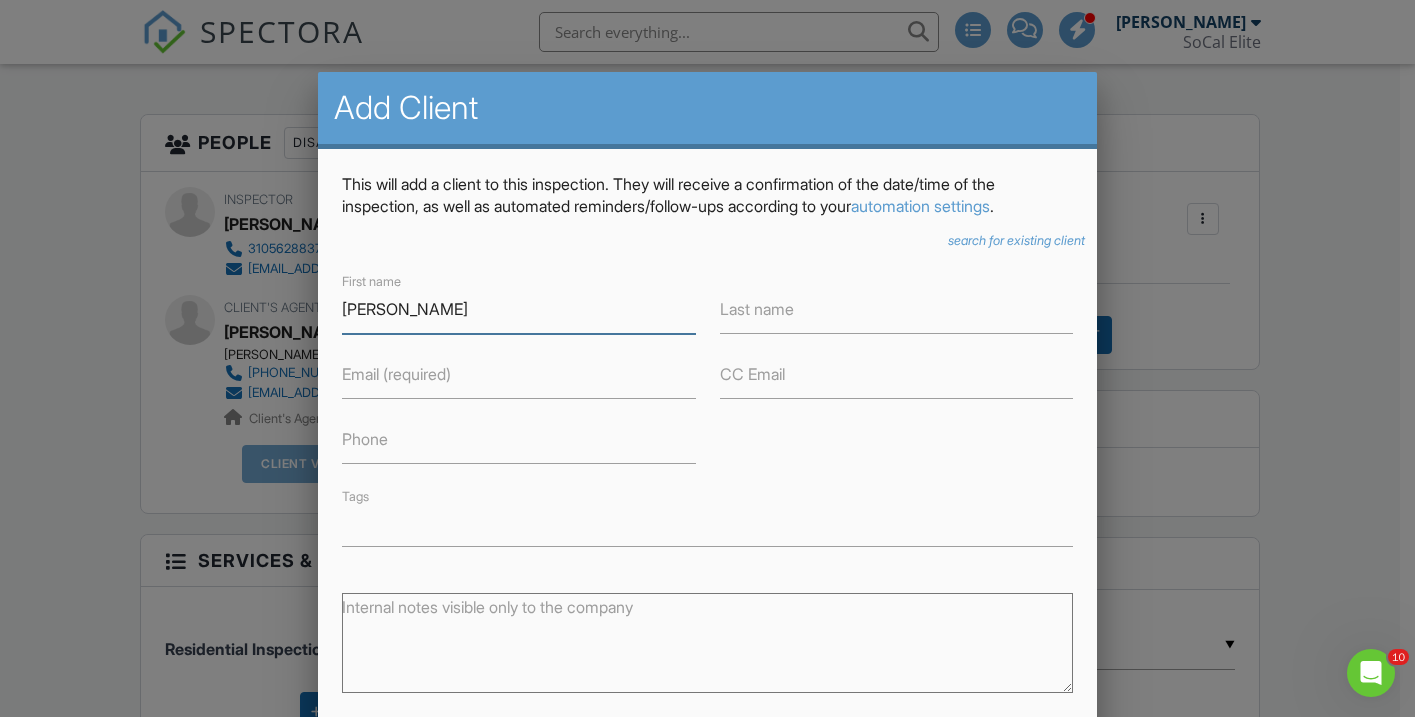type on "[PERSON_NAME]" 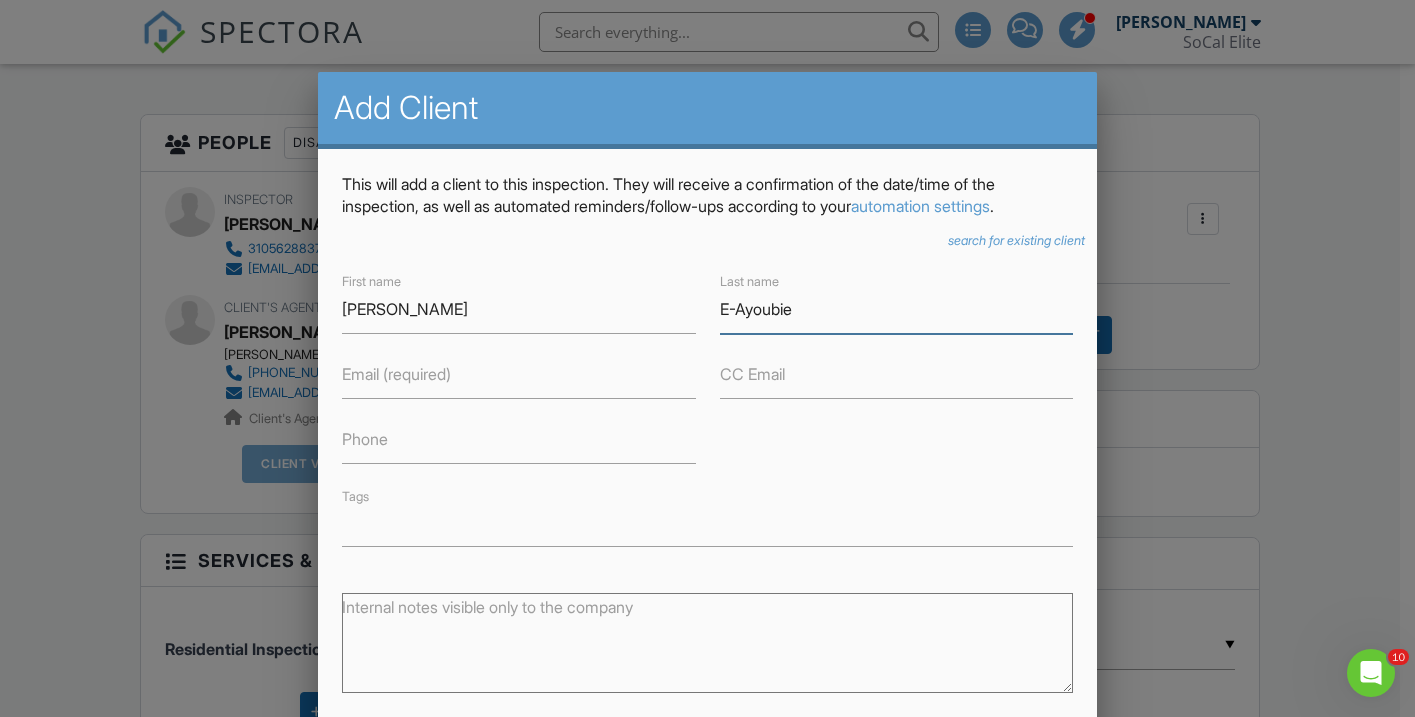 type on "E-Ayoubie" 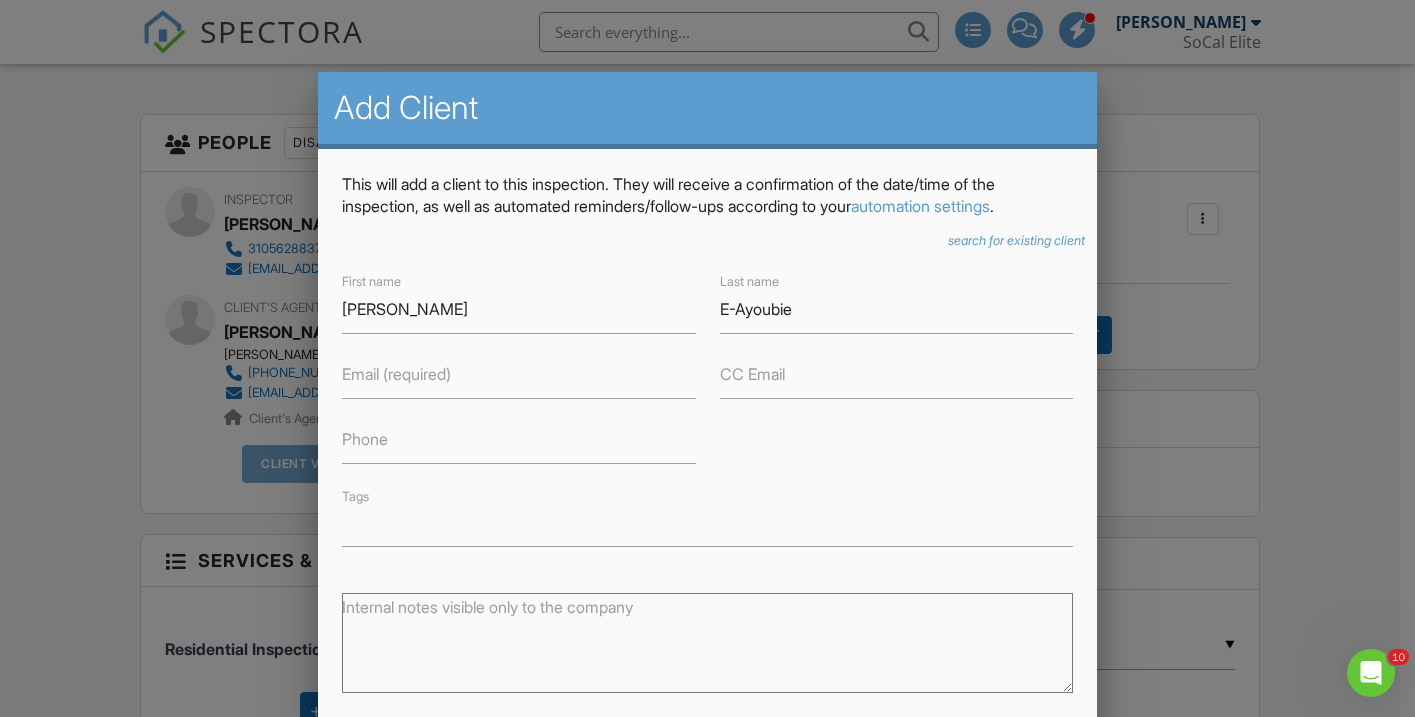 click on "Email (required)" at bounding box center (396, 374) 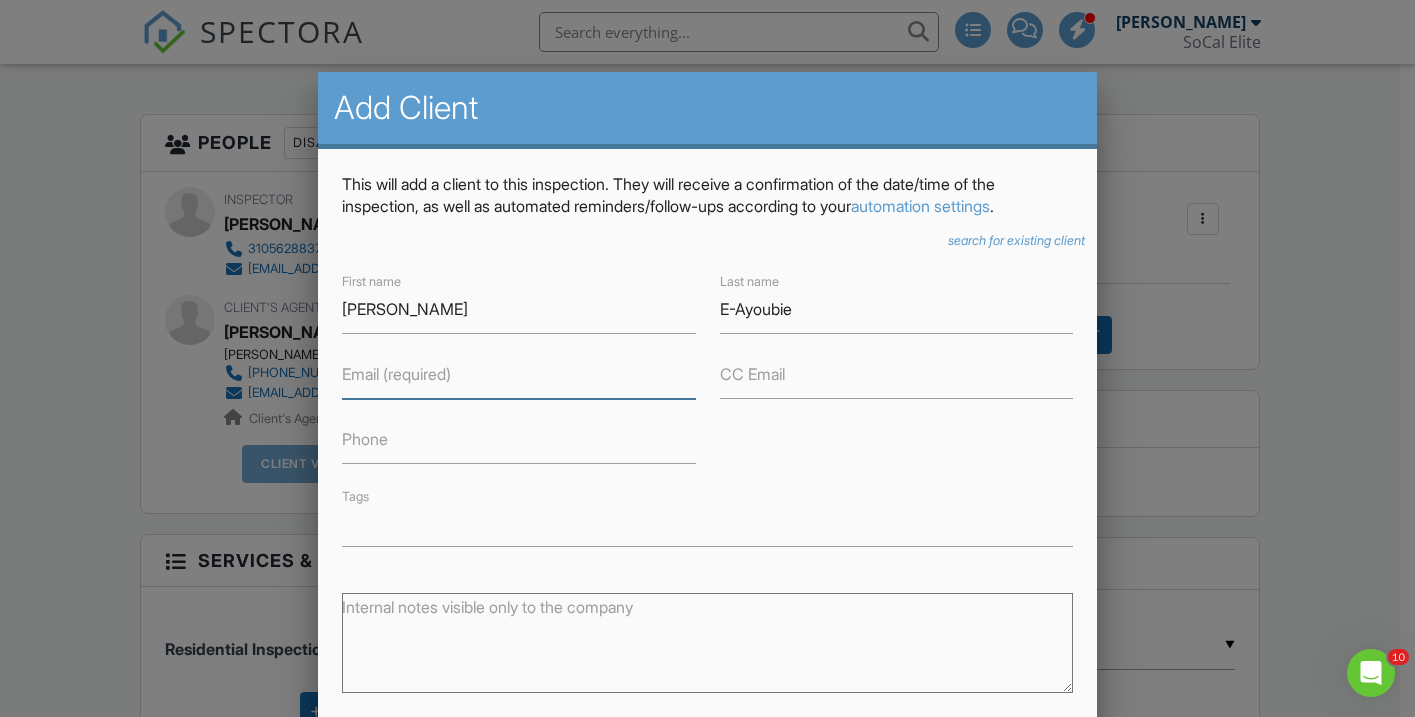 click on "Email (required)" at bounding box center (518, 374) 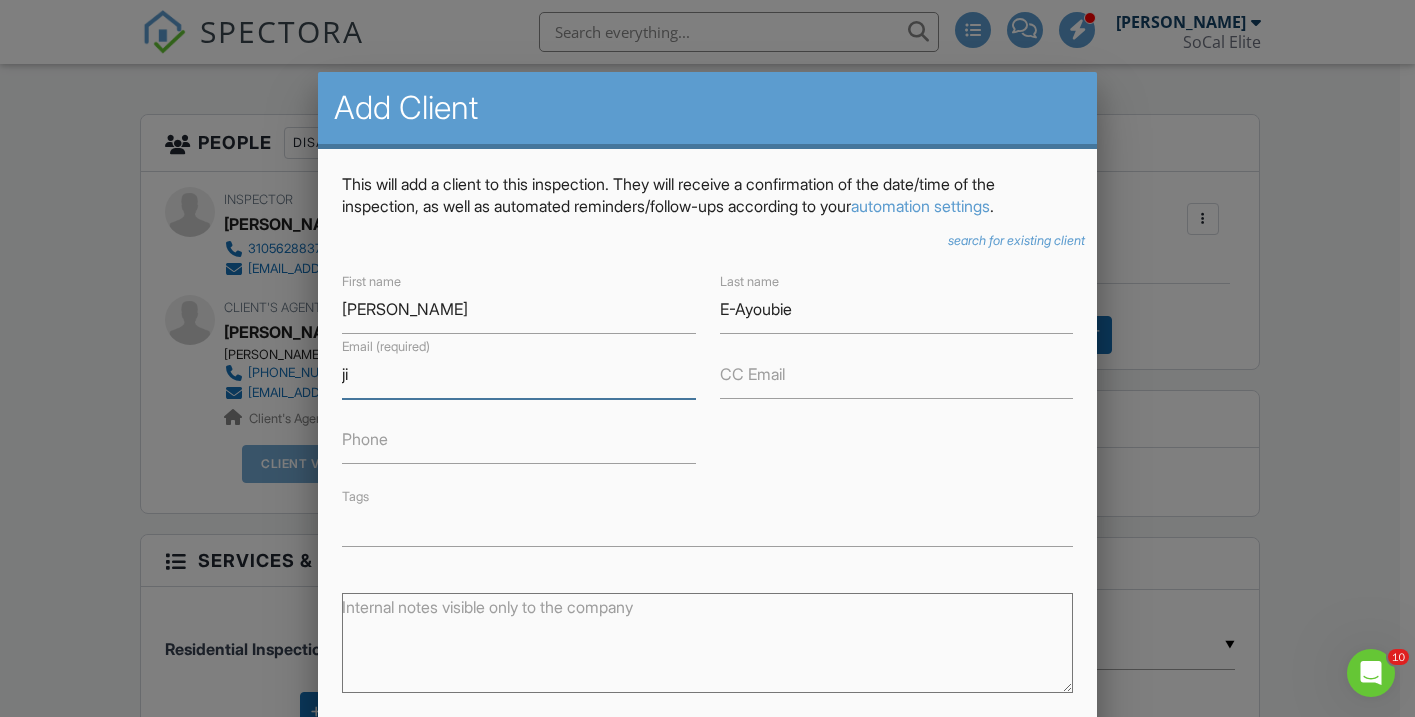 type on "j" 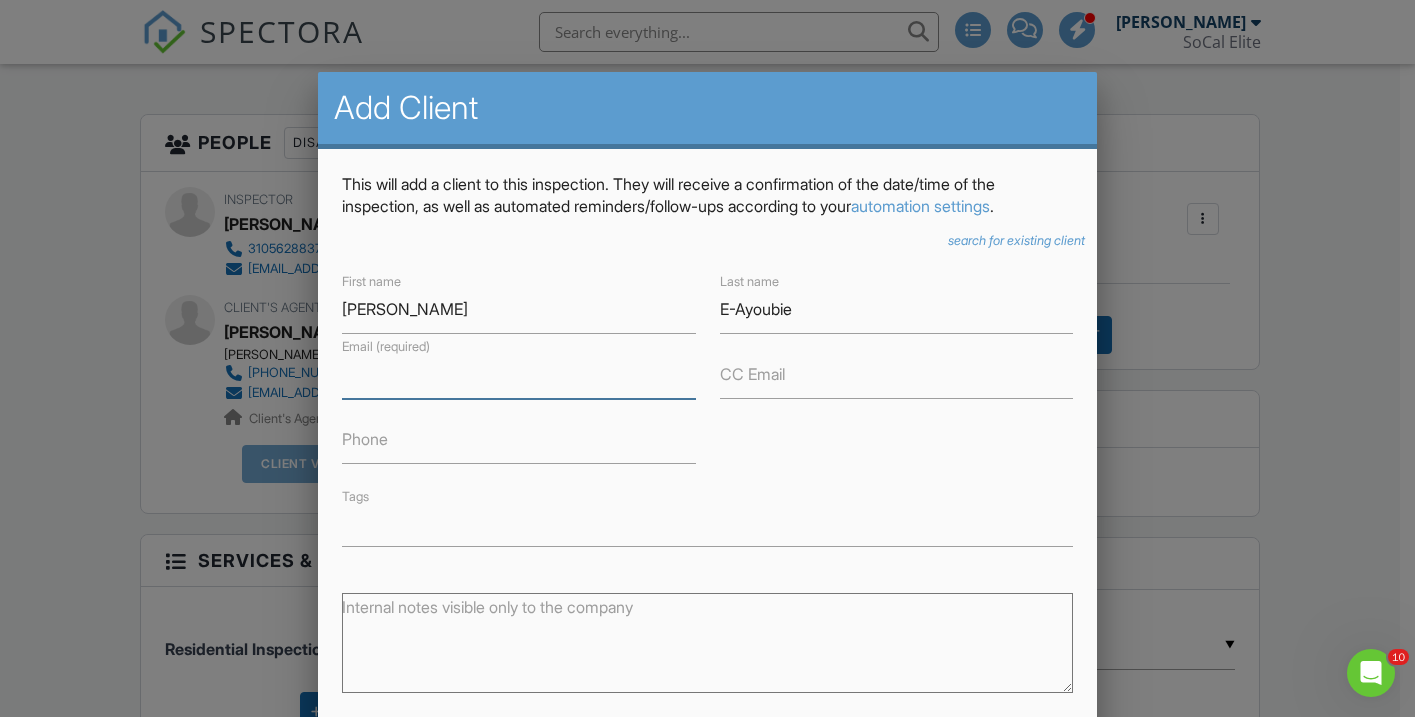 paste on "MElayoubie@gmail.com" 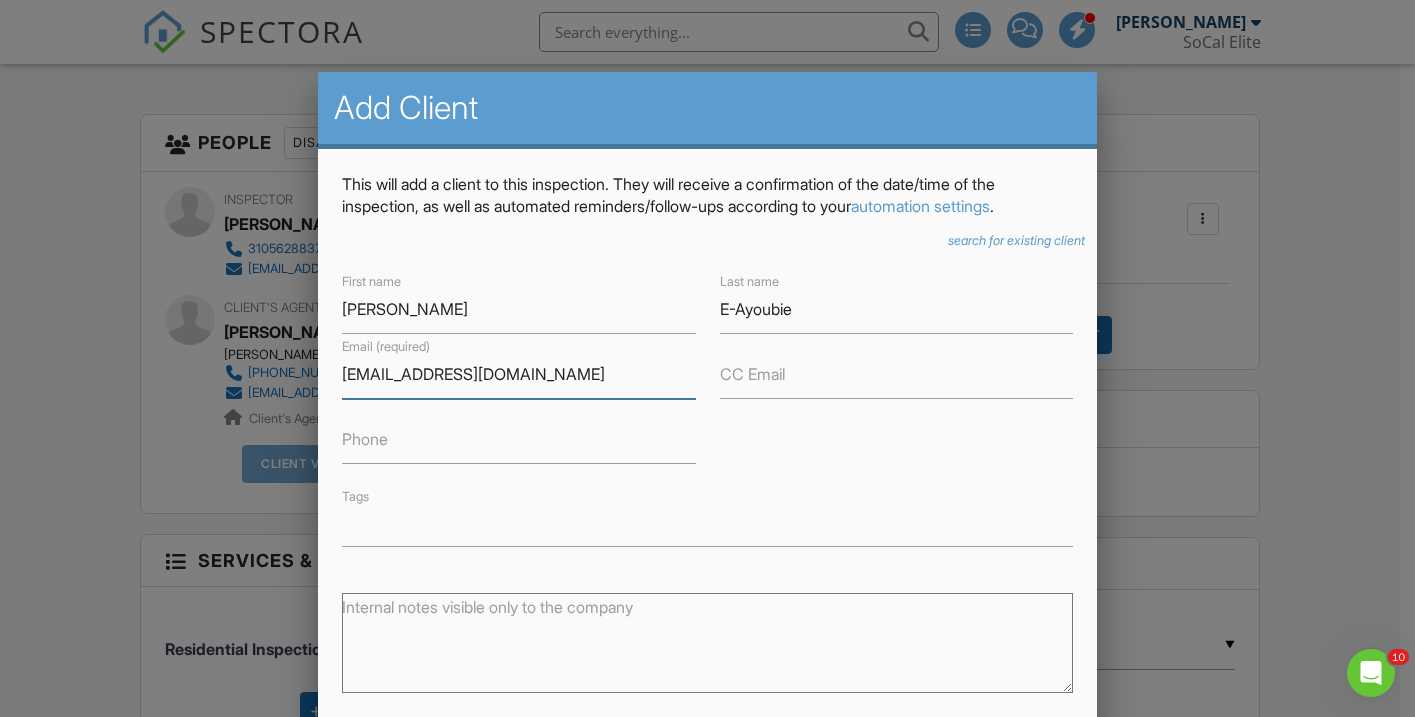 type on "MElayoubie@gmail.com" 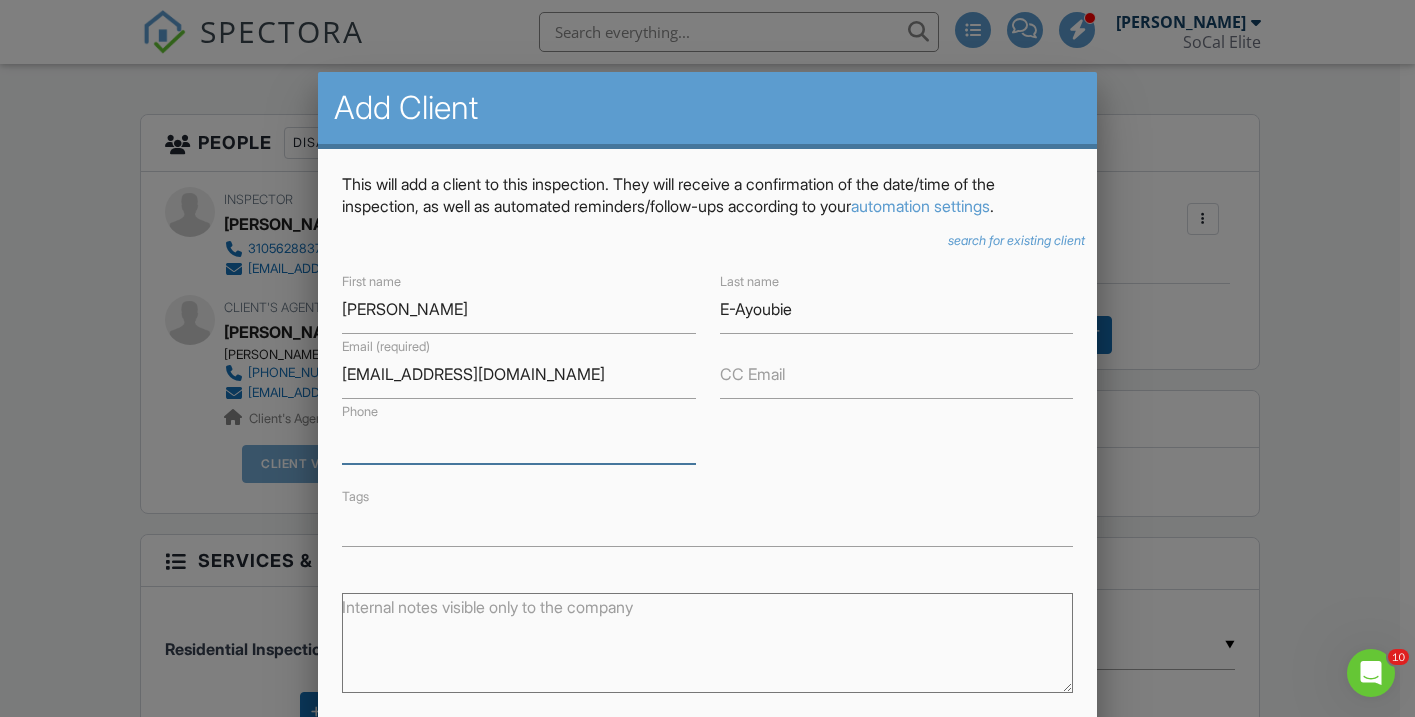 click on "Phone" at bounding box center (518, 439) 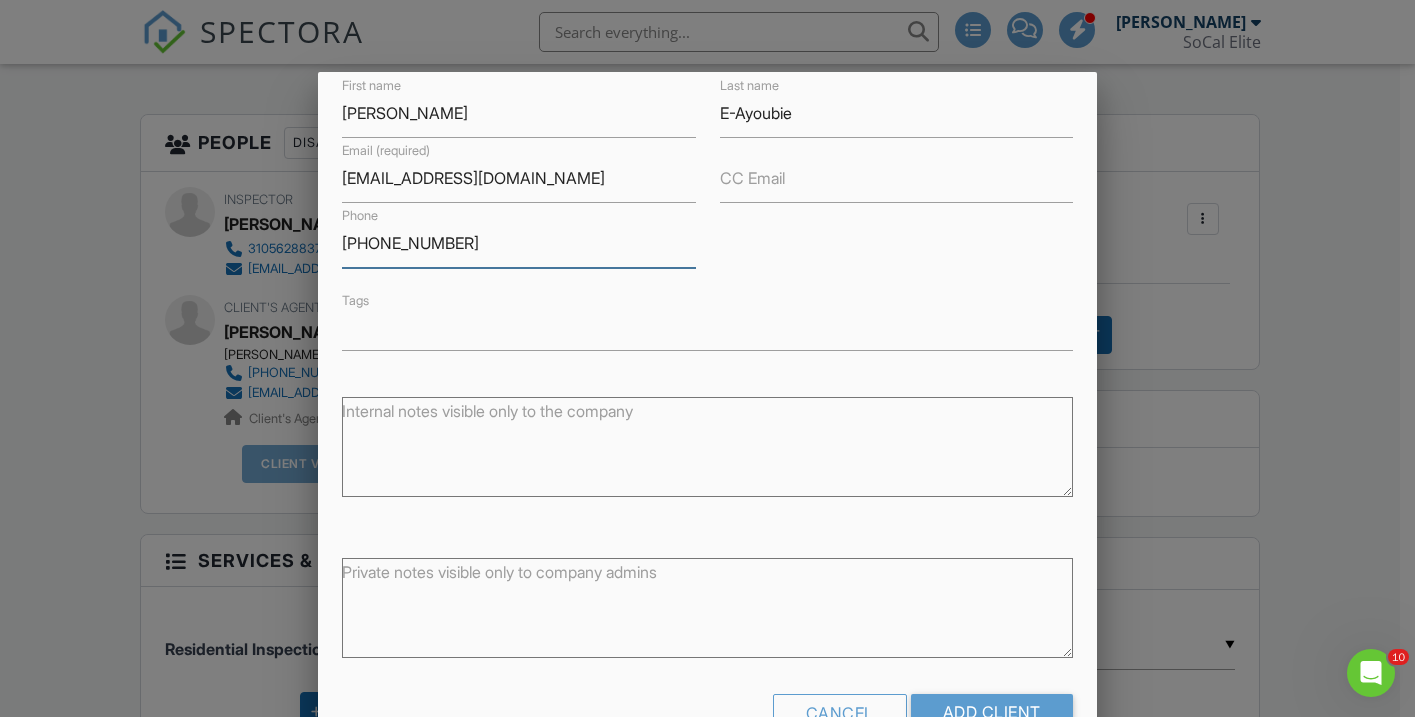 scroll, scrollTop: 190, scrollLeft: 0, axis: vertical 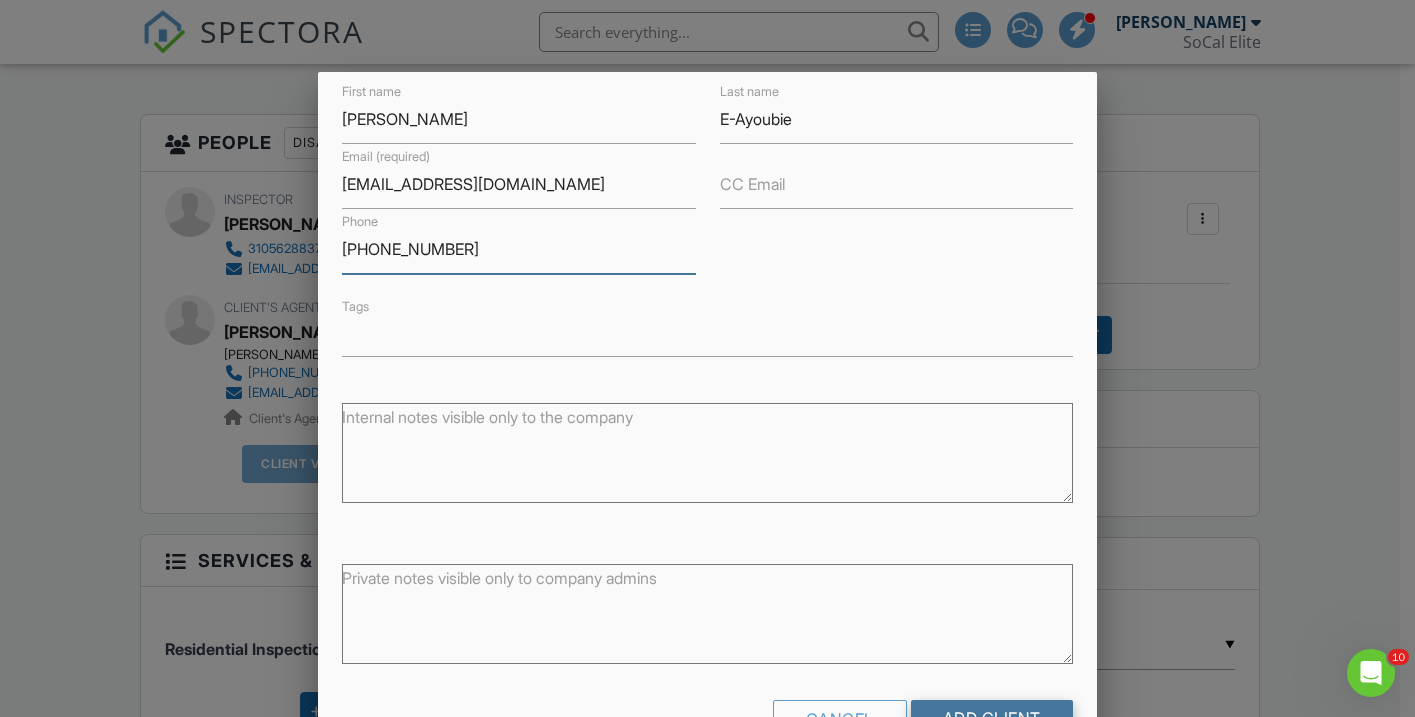 type on "[PHONE_NUMBER]" 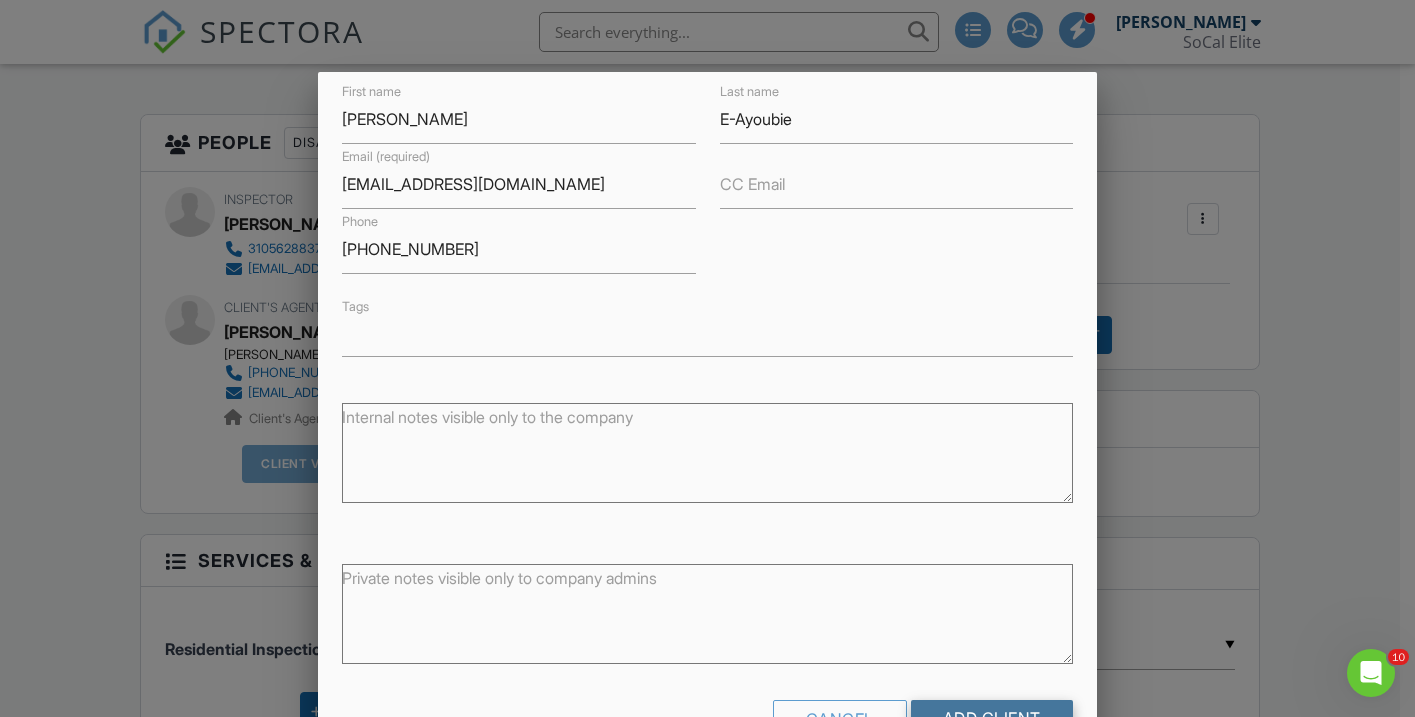 click on "Add Client" at bounding box center (992, 718) 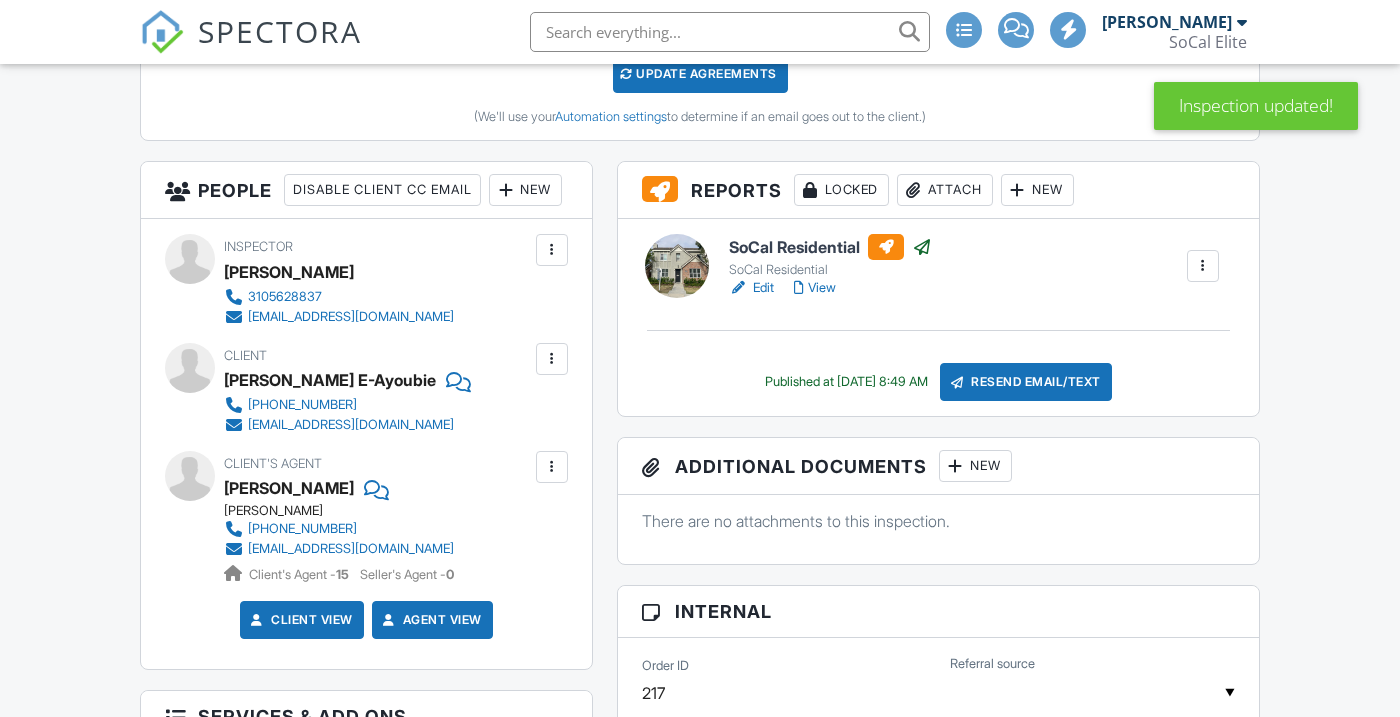 scroll, scrollTop: 735, scrollLeft: 0, axis: vertical 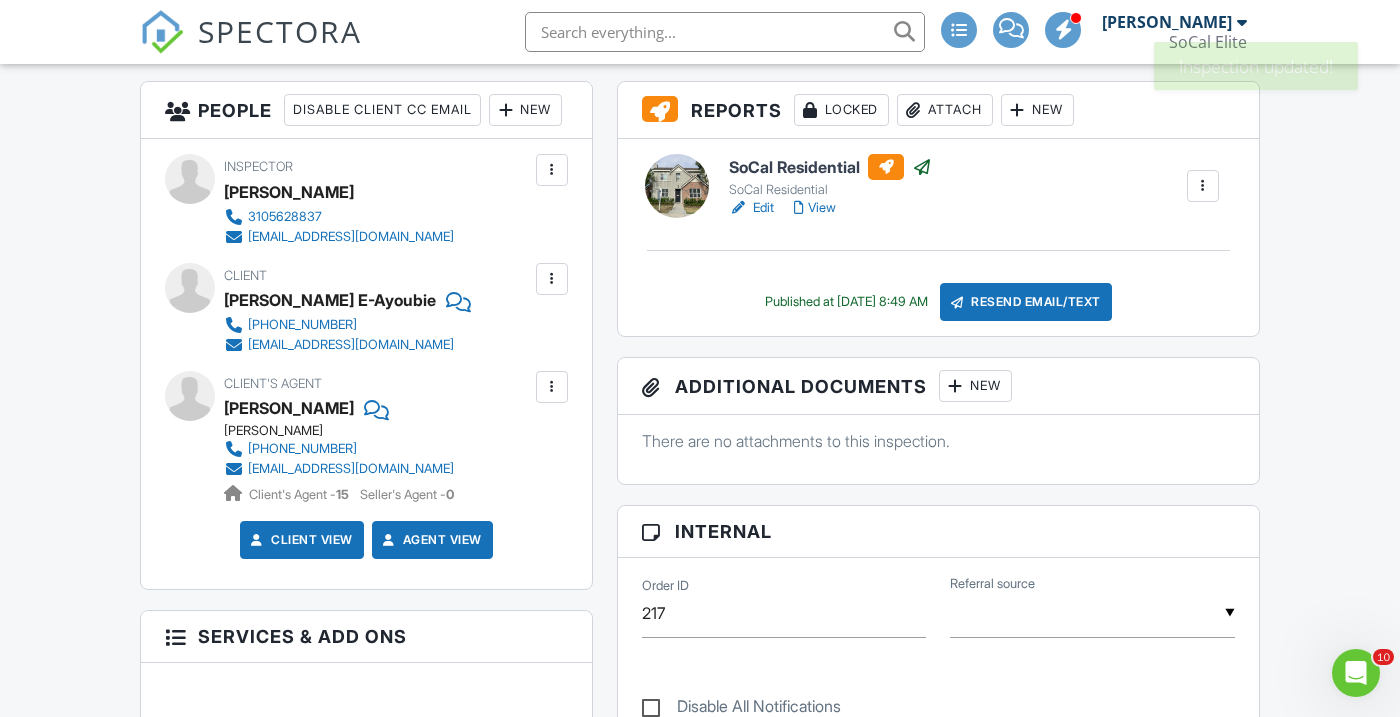 click on "Edit" at bounding box center (751, 208) 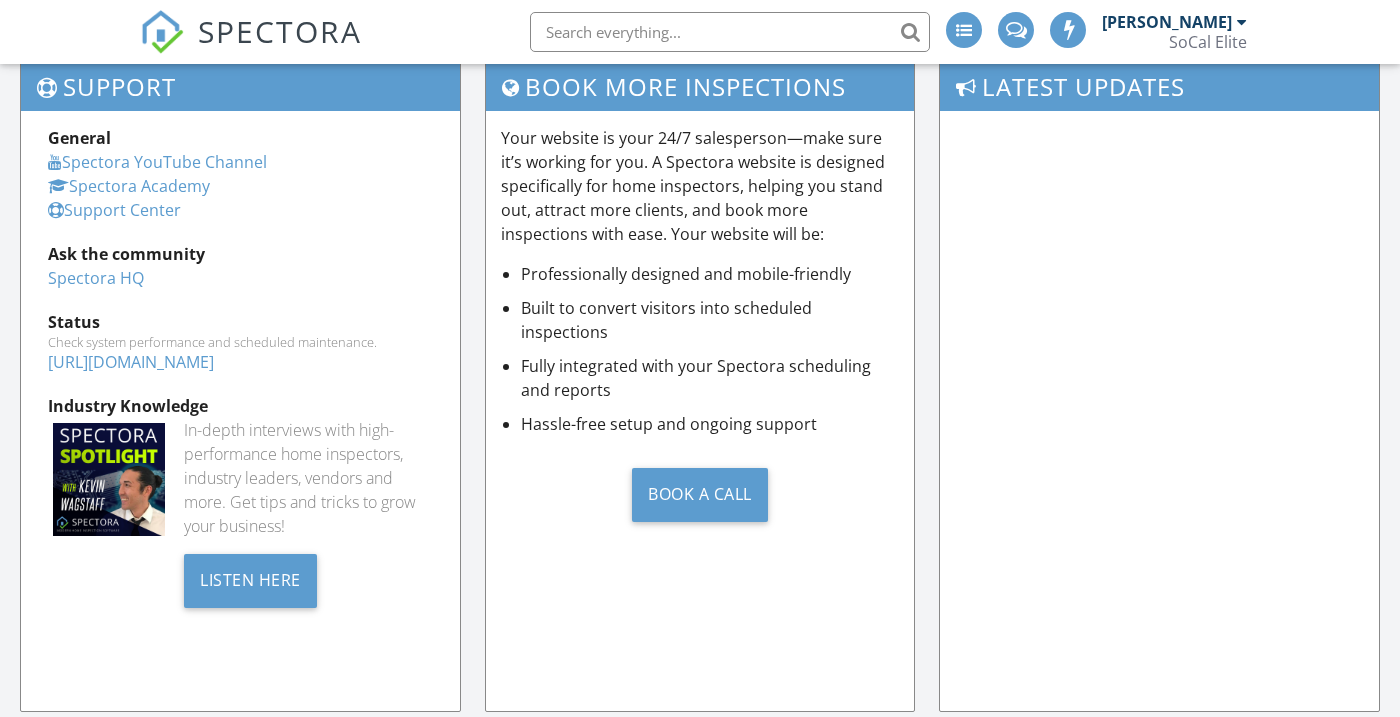 scroll, scrollTop: 424, scrollLeft: 0, axis: vertical 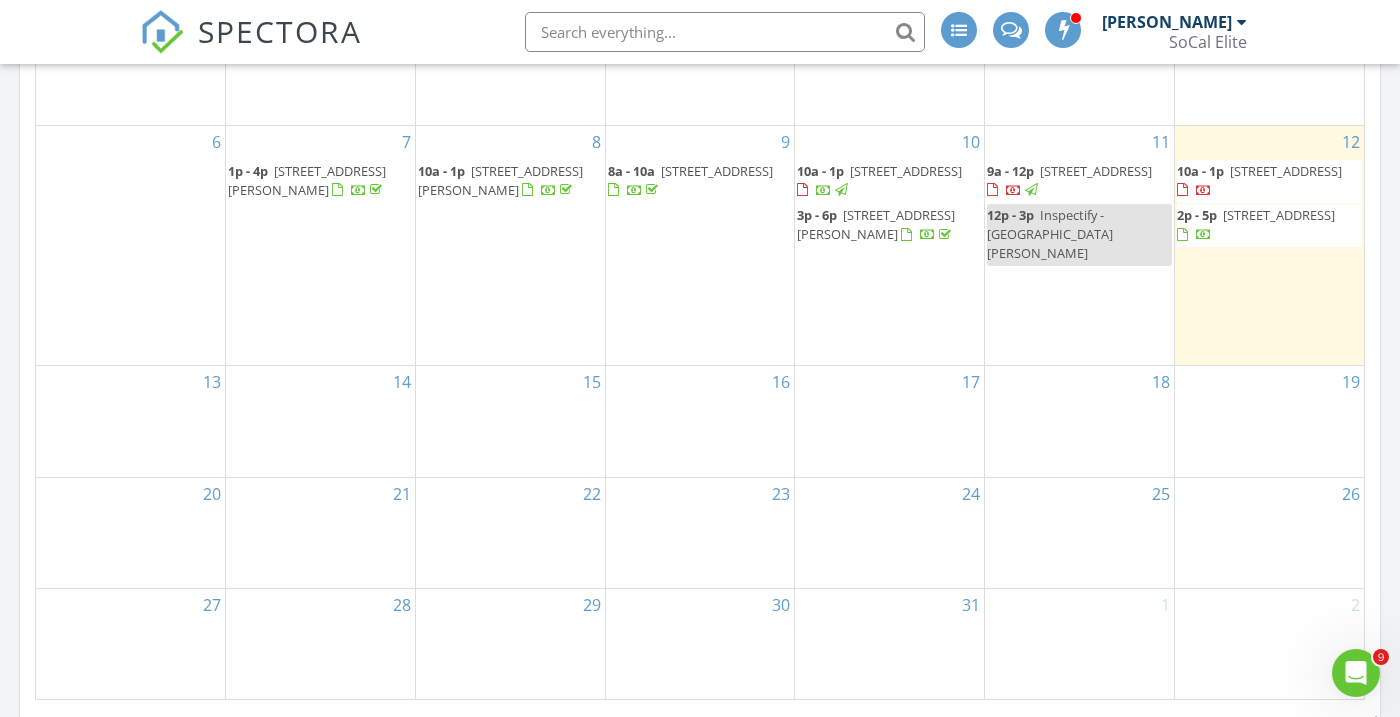 click on "76 Bedstraw Loop, Ladera Ranch 92694" at bounding box center [1096, 171] 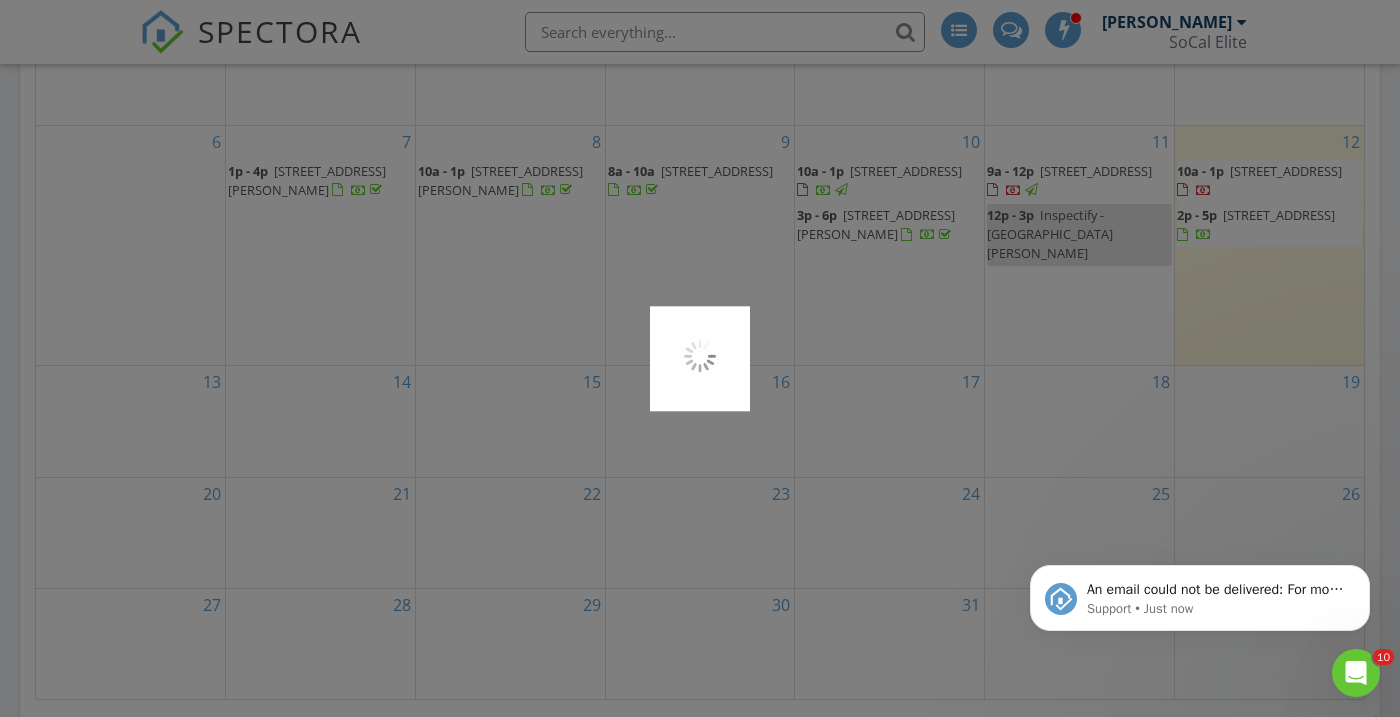 scroll, scrollTop: 0, scrollLeft: 0, axis: both 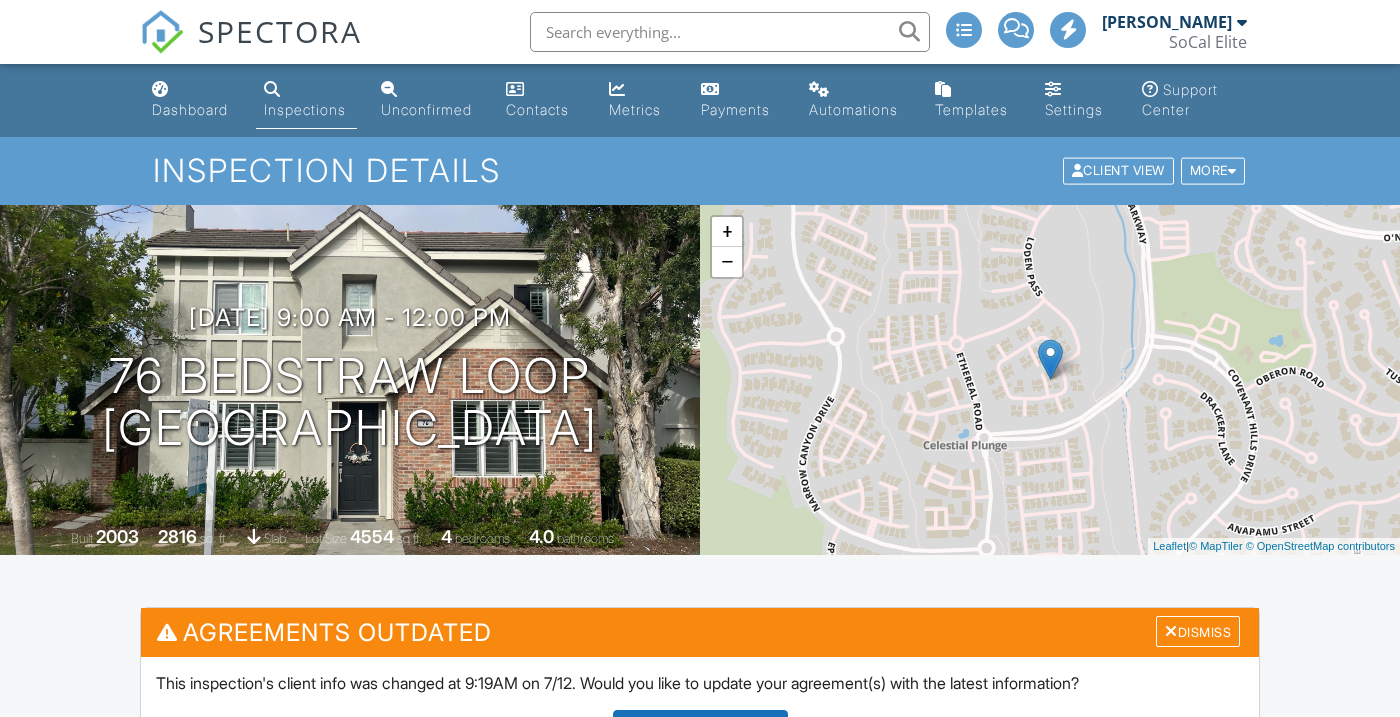 click on "Update Agreements" at bounding box center [700, 729] 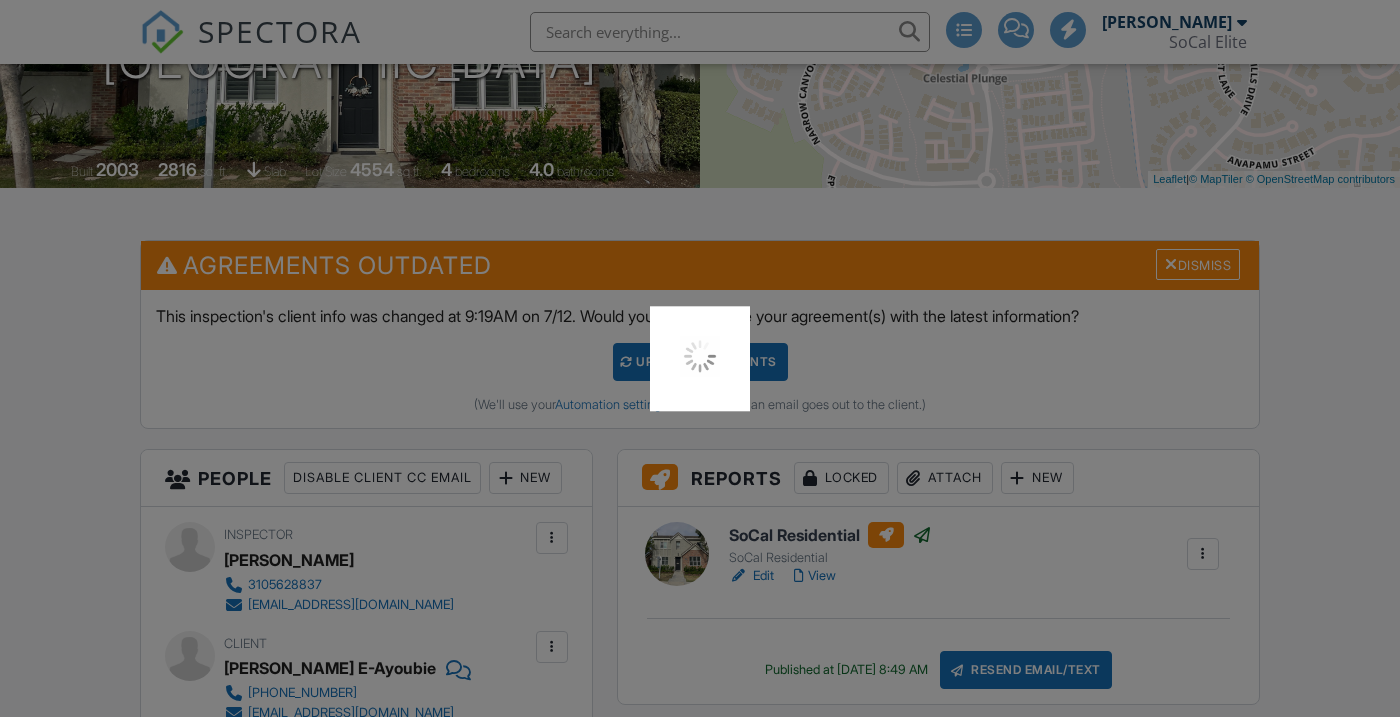scroll, scrollTop: 615, scrollLeft: 0, axis: vertical 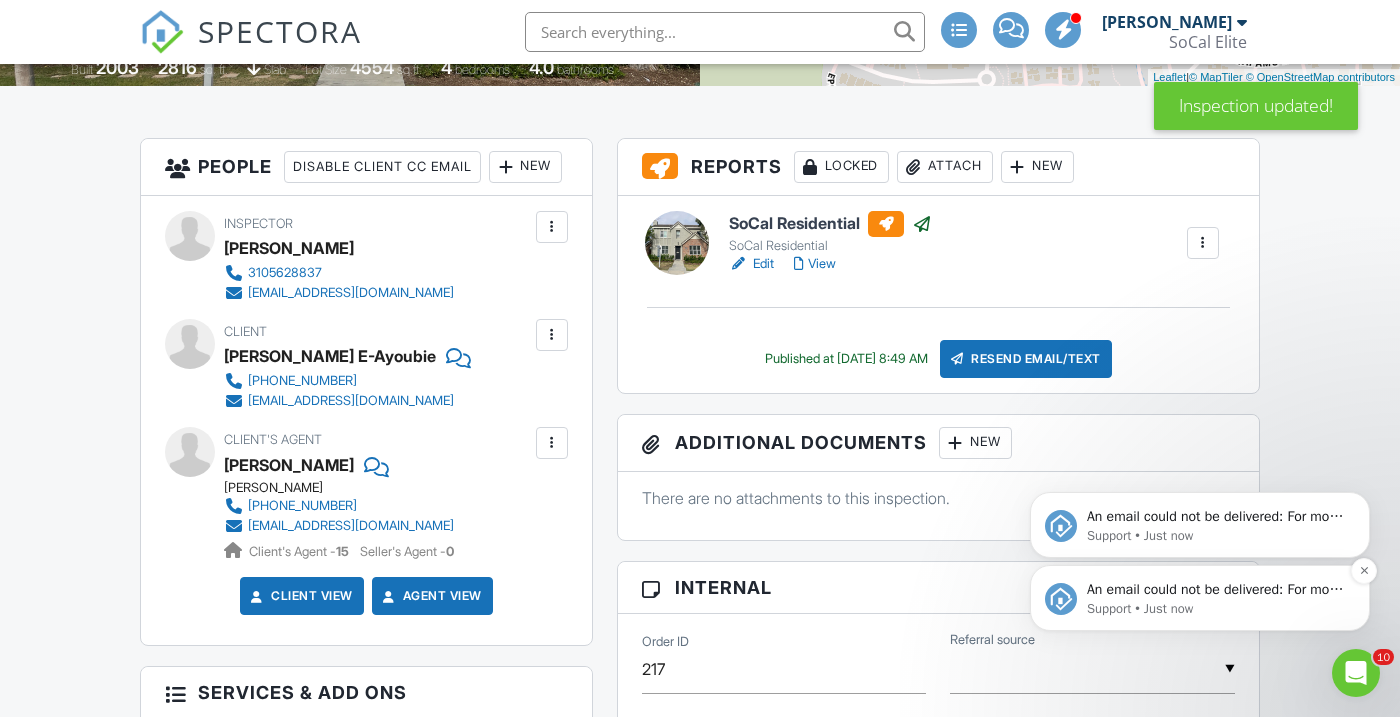 click on "An email could not be delivered:  For more information, view Why emails don't get delivered (Support Article)" at bounding box center (1216, 590) 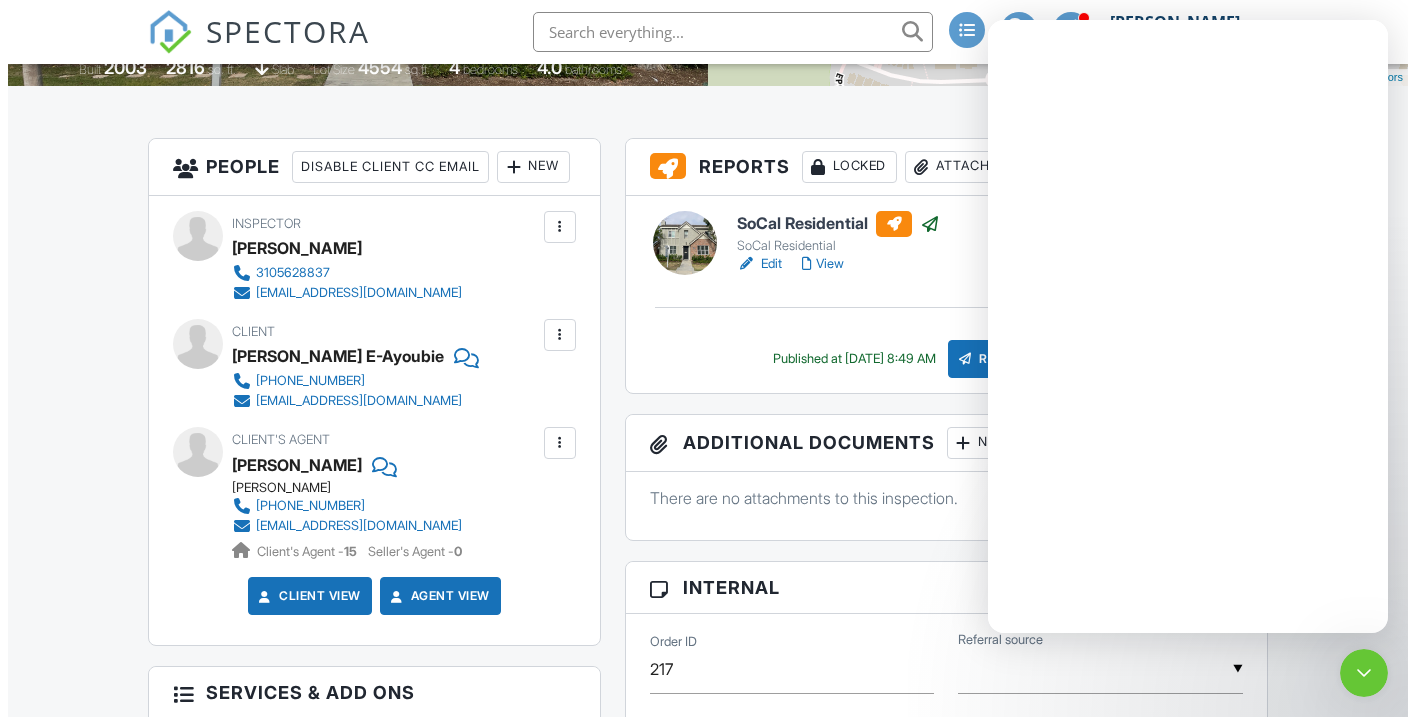 scroll, scrollTop: 0, scrollLeft: 0, axis: both 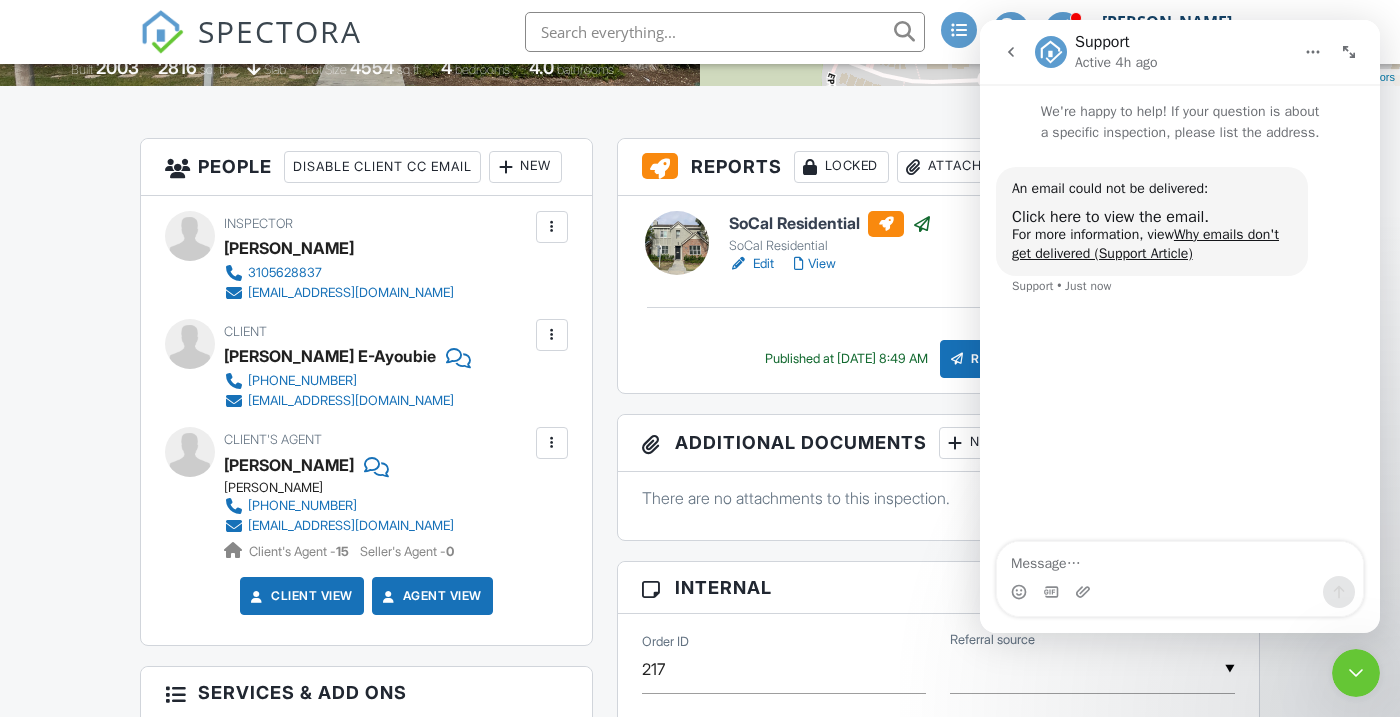 click at bounding box center (552, 335) 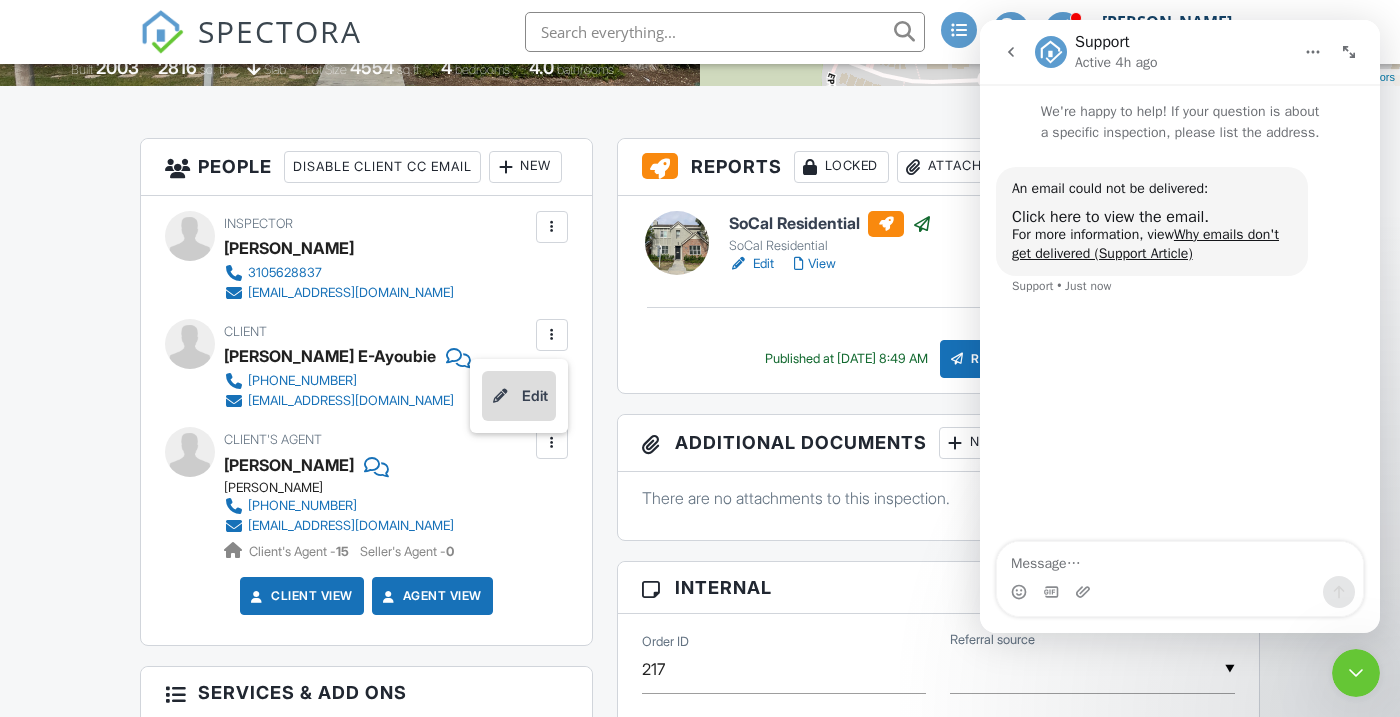 click on "Edit" at bounding box center [519, 396] 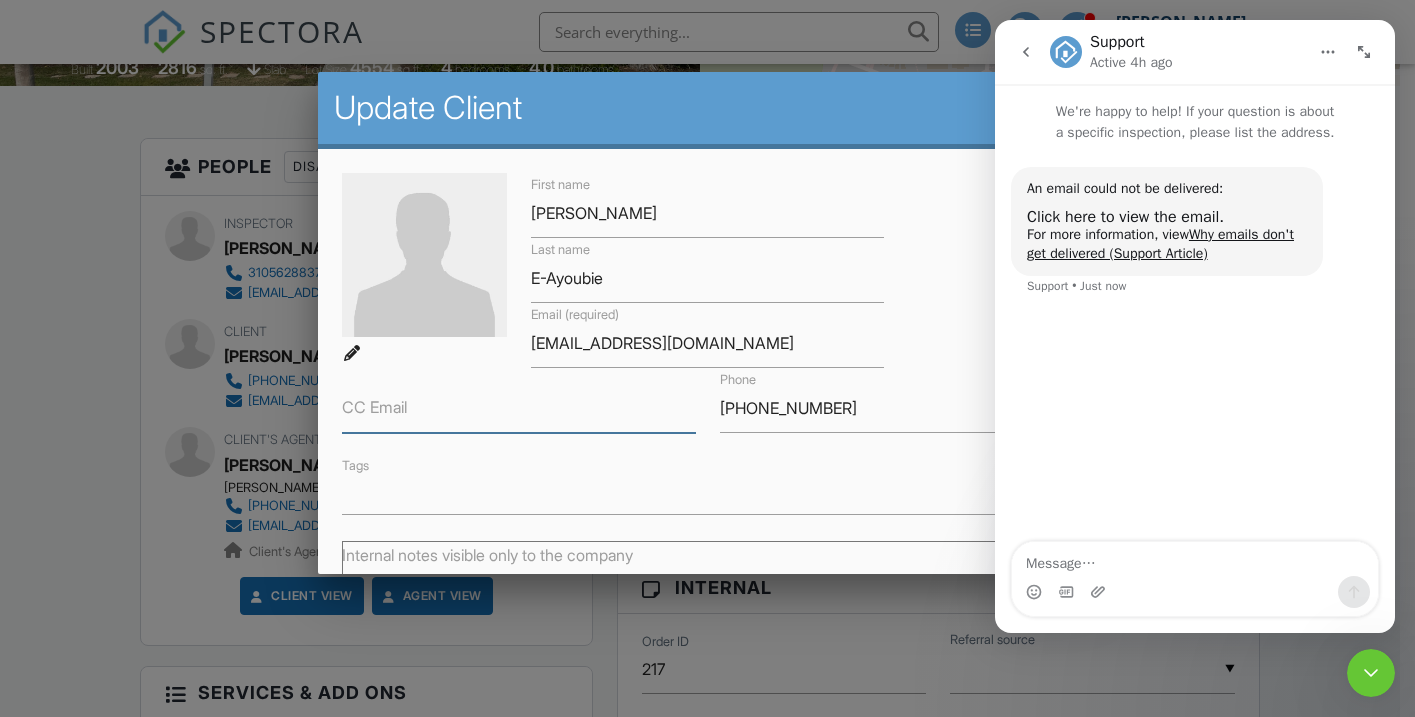 click on "CC Email" at bounding box center [518, 408] 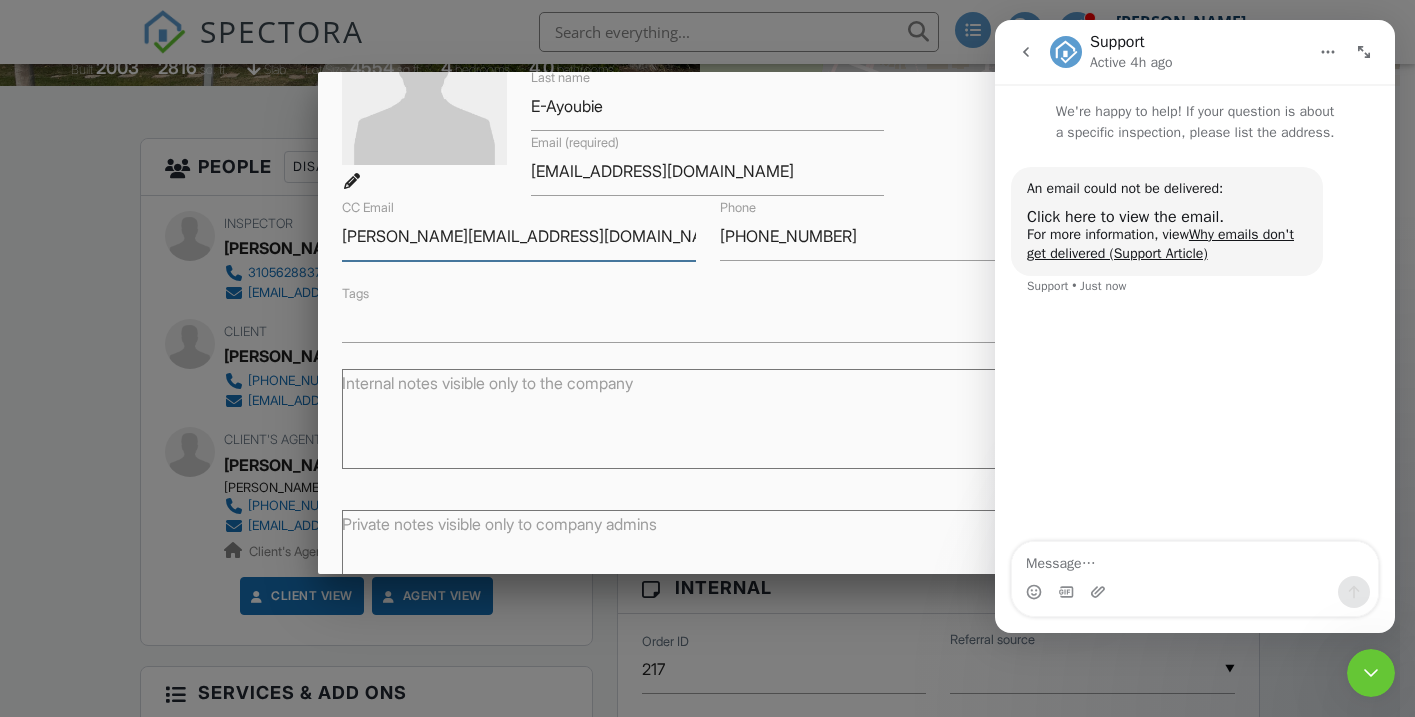 scroll, scrollTop: 299, scrollLeft: 0, axis: vertical 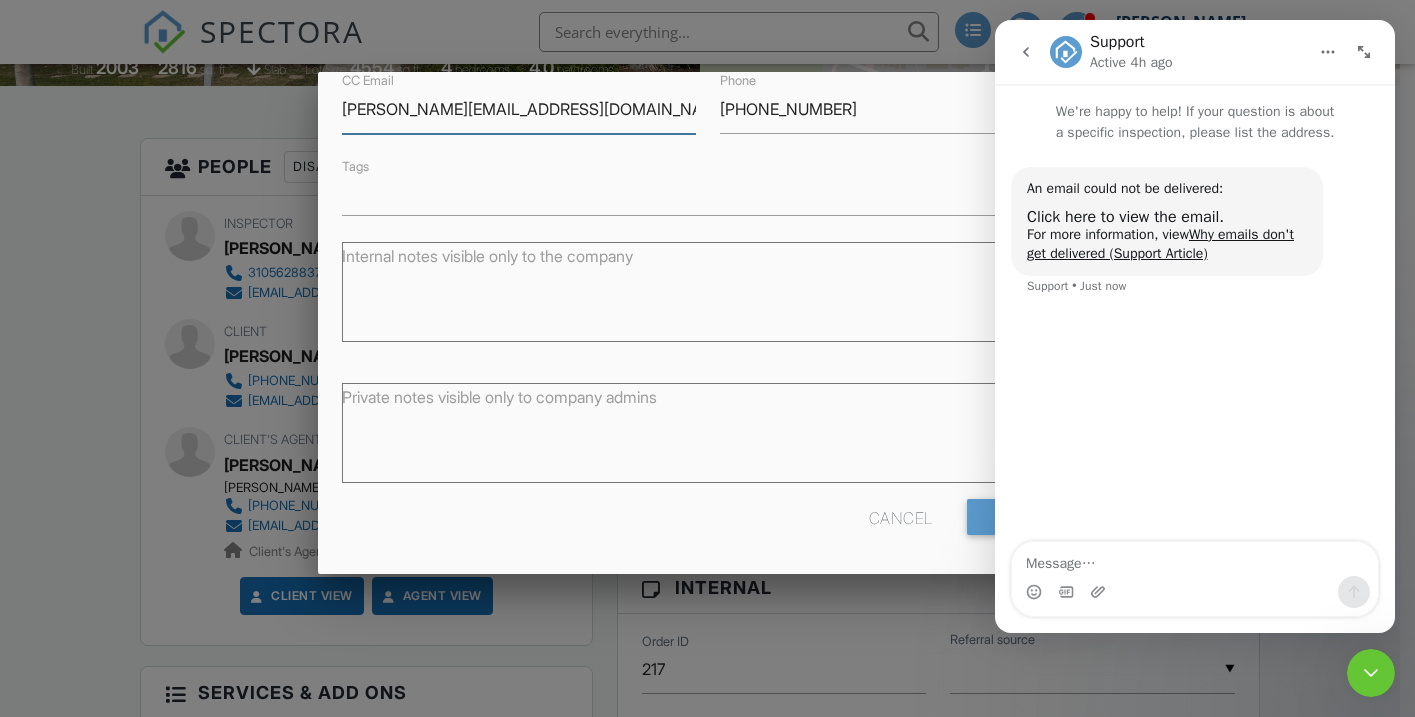 type on "[PERSON_NAME][EMAIL_ADDRESS][DOMAIN_NAME]" 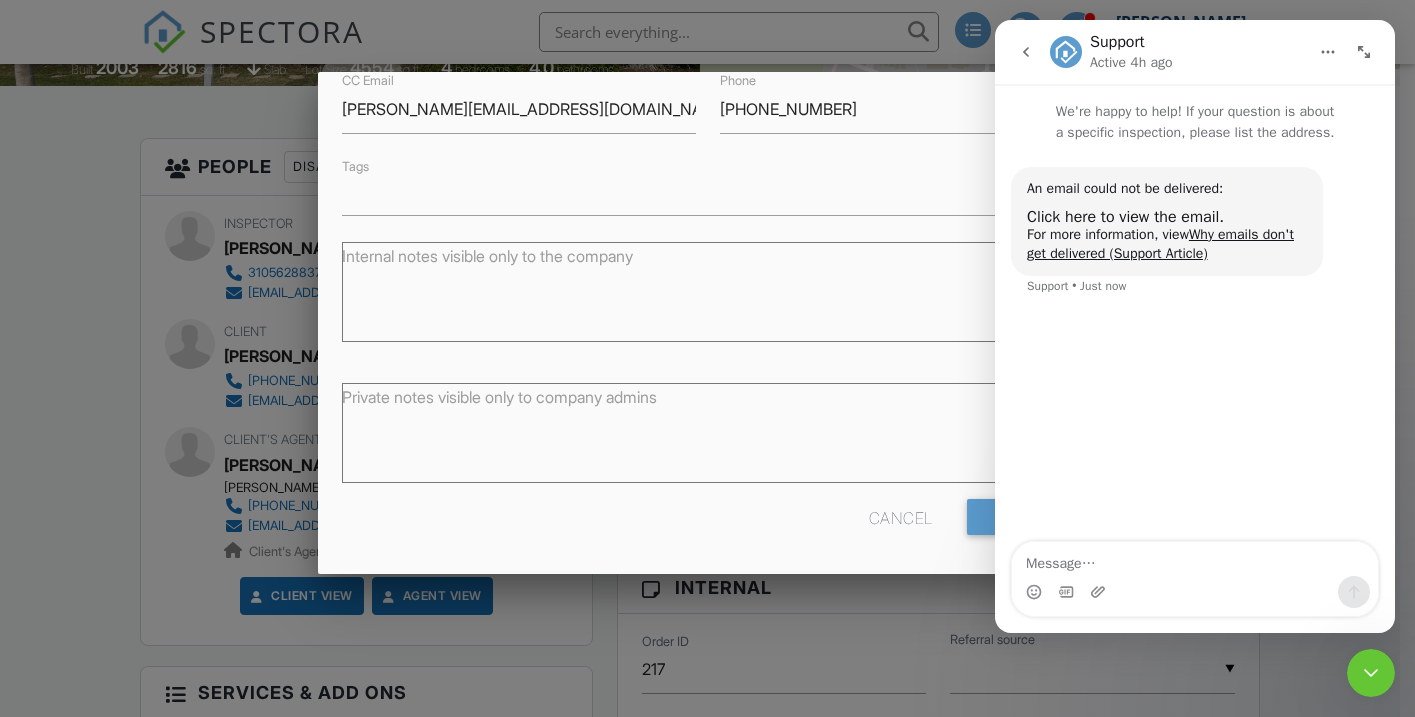 click 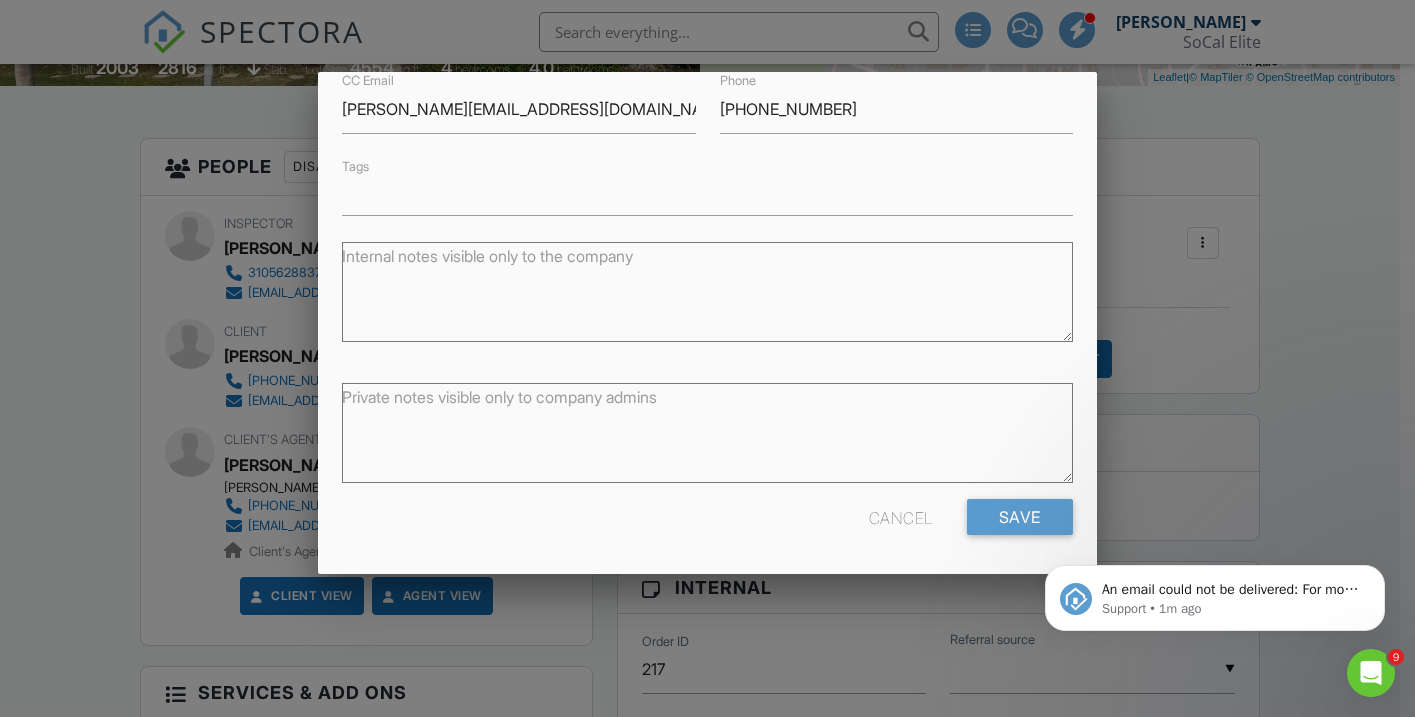 scroll, scrollTop: 0, scrollLeft: 0, axis: both 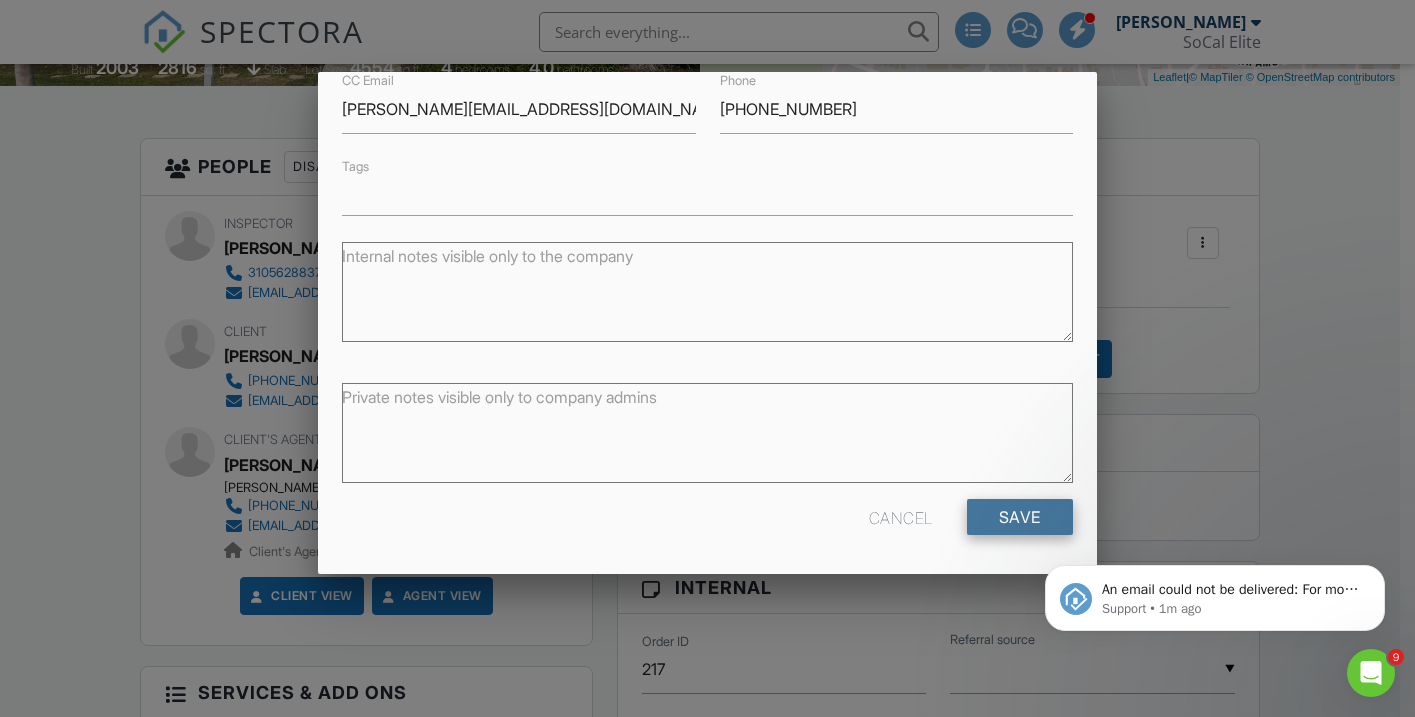 click on "Save" at bounding box center (1020, 517) 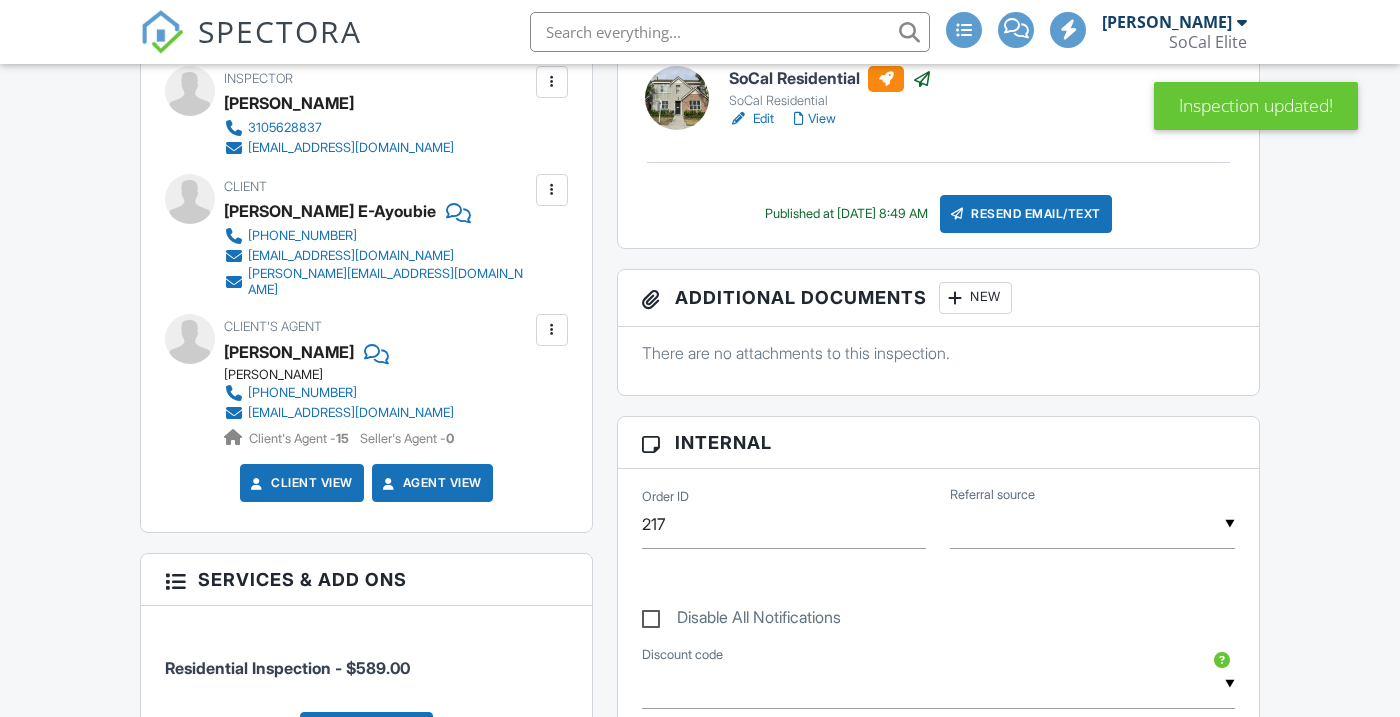 scroll, scrollTop: 1784, scrollLeft: 0, axis: vertical 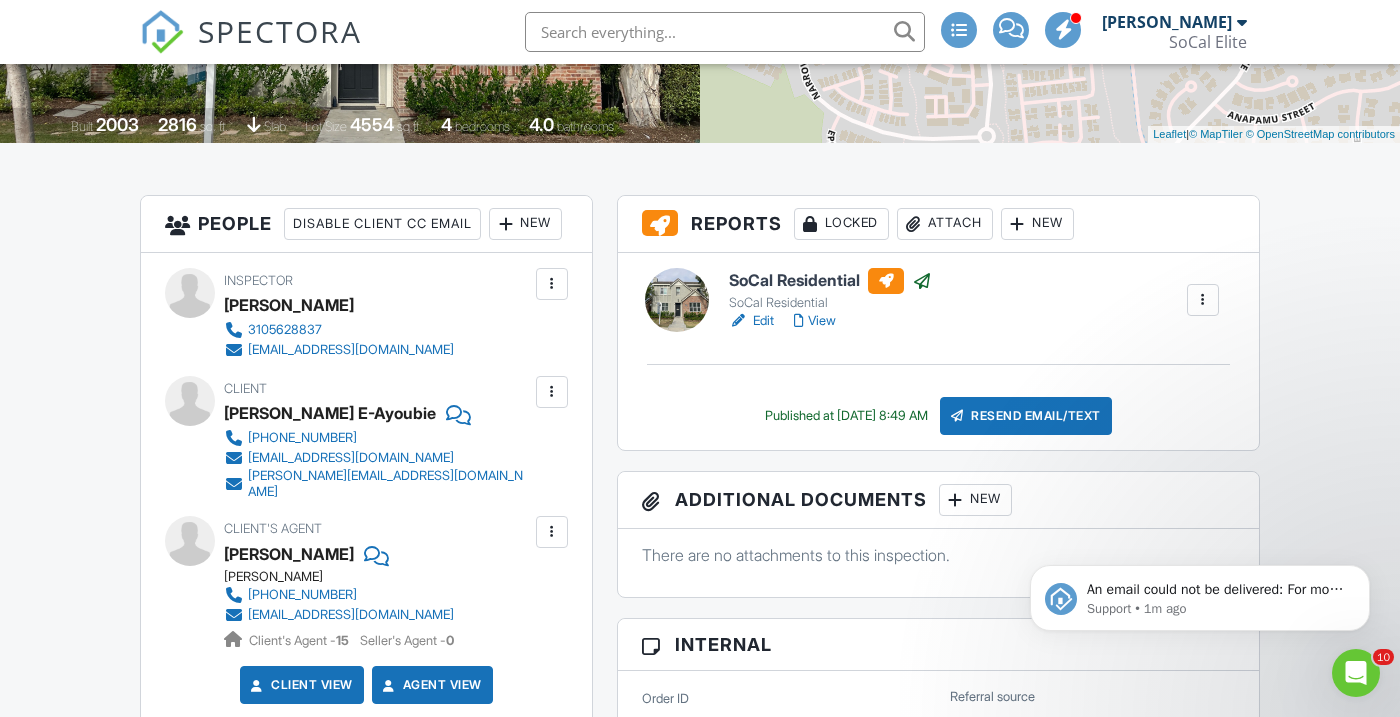 click on "Resend Email/Text" at bounding box center (1026, 416) 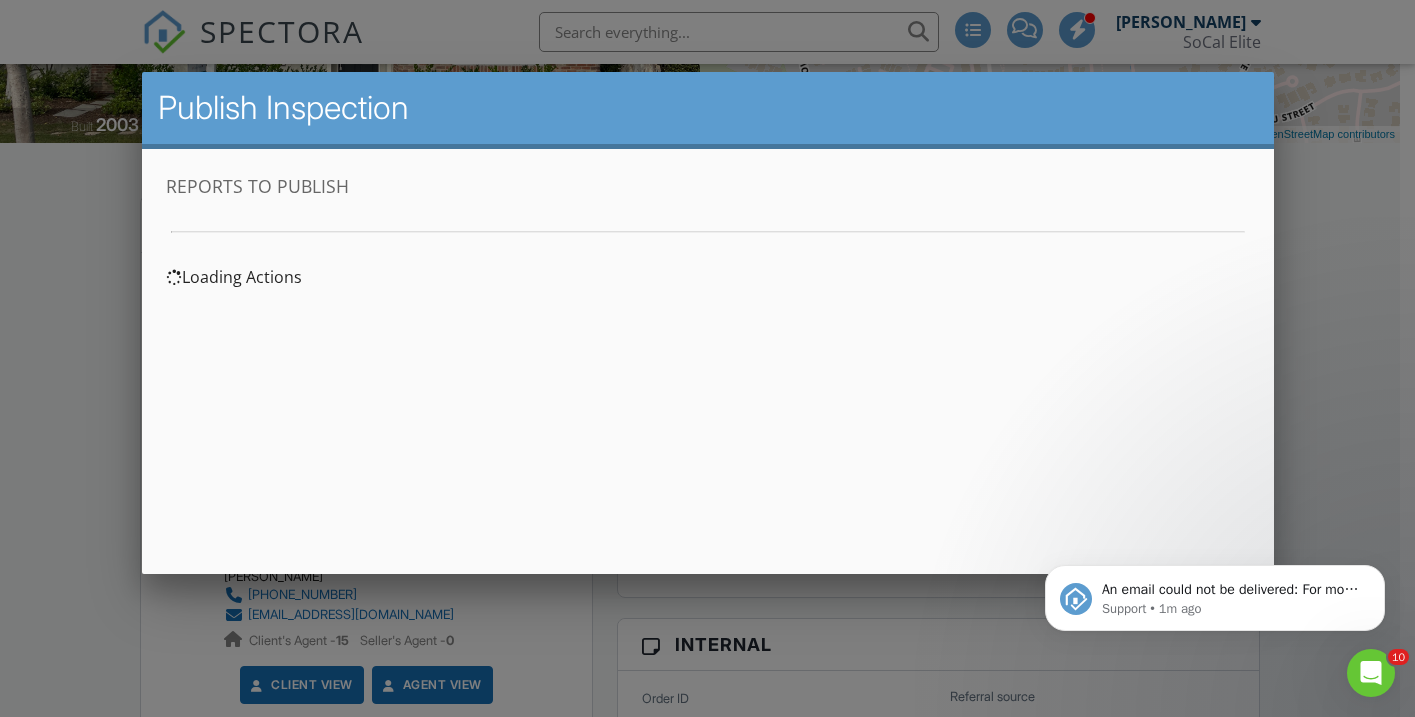 scroll, scrollTop: 0, scrollLeft: 0, axis: both 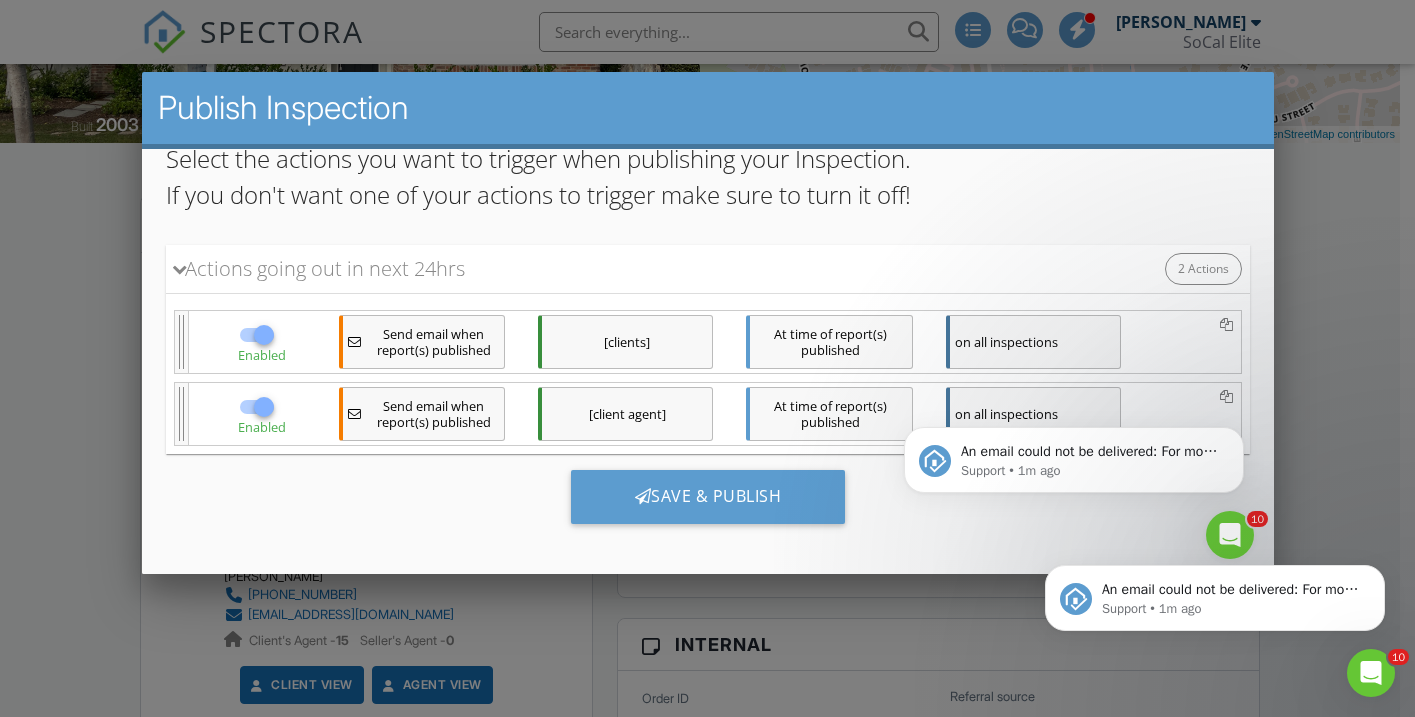 click at bounding box center [707, 348] 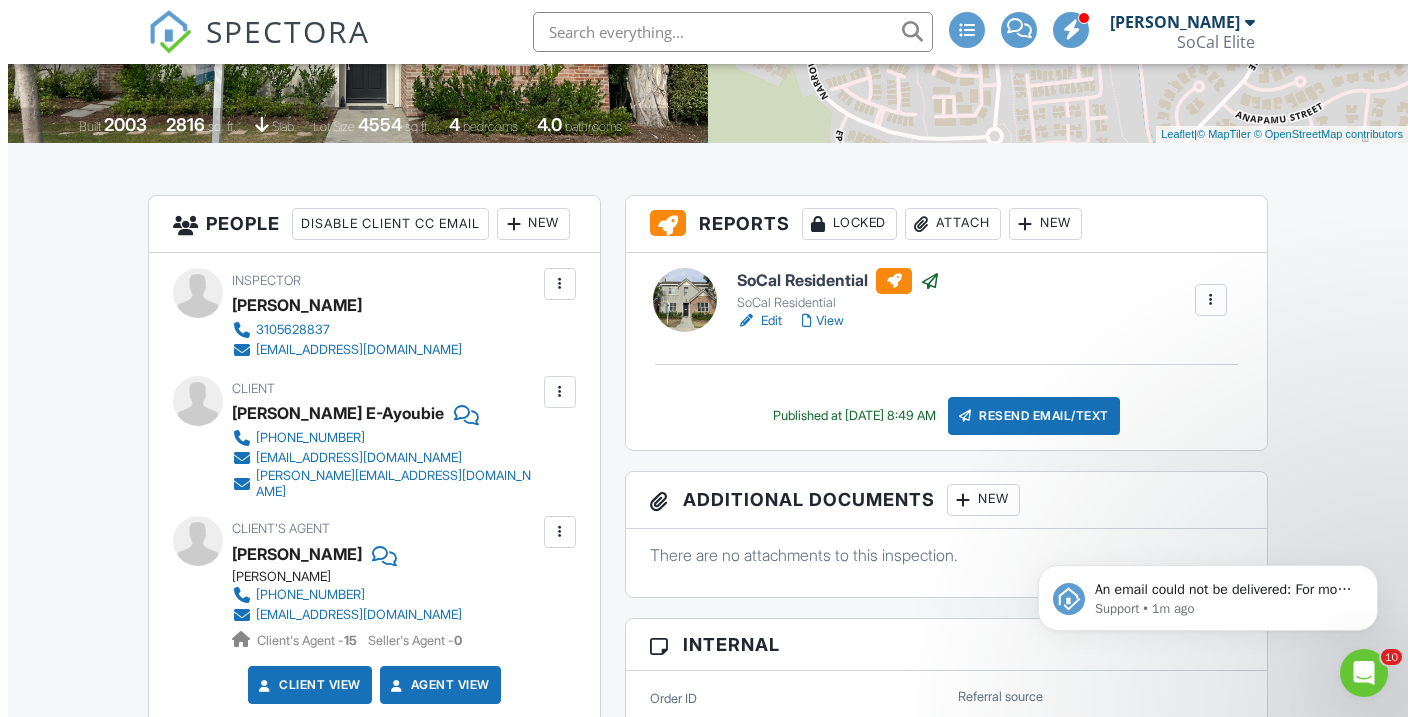 scroll, scrollTop: 0, scrollLeft: 0, axis: both 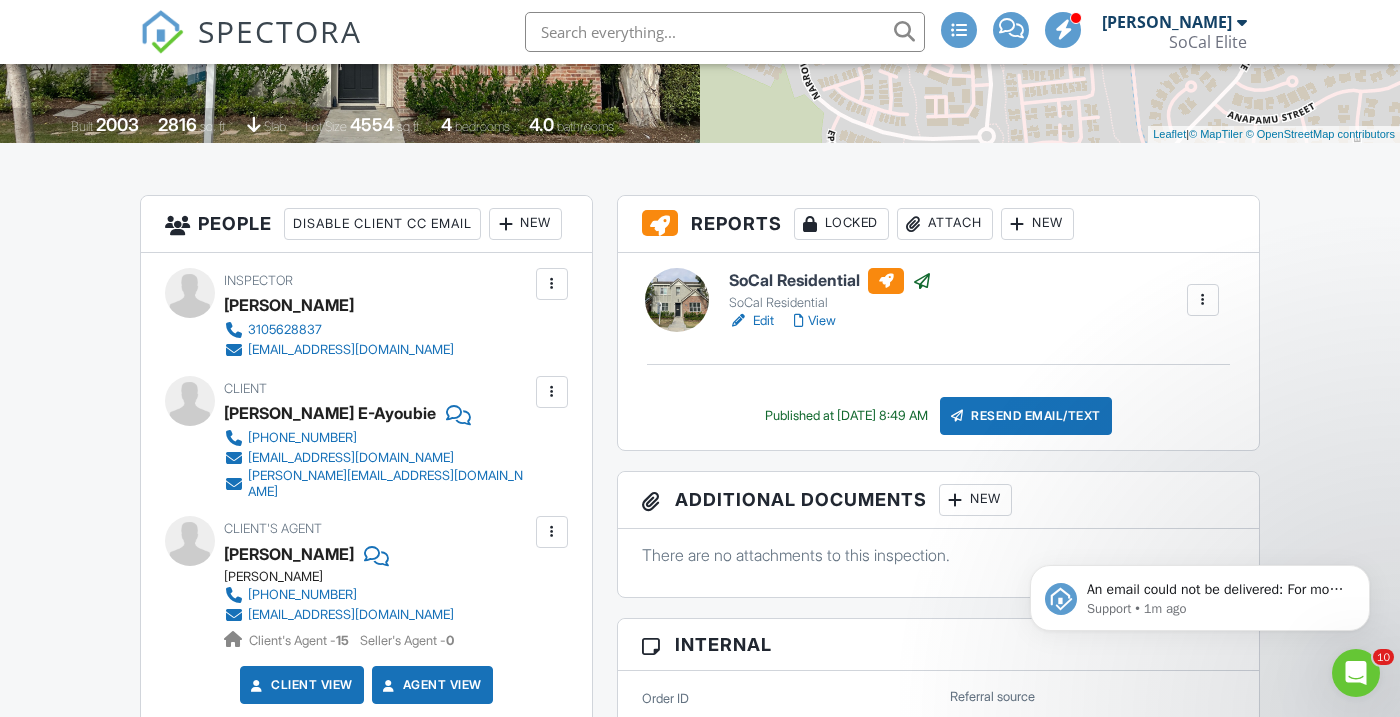 click on "Dashboard
Inspections
Unconfirmed
Contacts
Metrics
Payments
Automations
Templates
Settings
Support Center
Inspection Details
Client View
More
Property Details
Reschedule
Reorder / Copy
Share
Cancel
Delete
Print Order
Convert to V9
Enable Pass on CC Fees
View Change Log
07/11/2025  9:00 am
- 12:00 pm
76 Bedstraw Loop
Ladera Ranch, CA 92694
Built
2003
2816
sq. ft.
slab
Lot Size
4554
sq.ft.
4
bedrooms
4.0
bathrooms
+ − Leaflet  |  © MapTiler   © OpenStreetMap contributors
All emails and texts are disabled for this inspection!
Turn on emails and texts
Reports
Locked
Attach
New
SoCal Residential" at bounding box center (700, 1483) 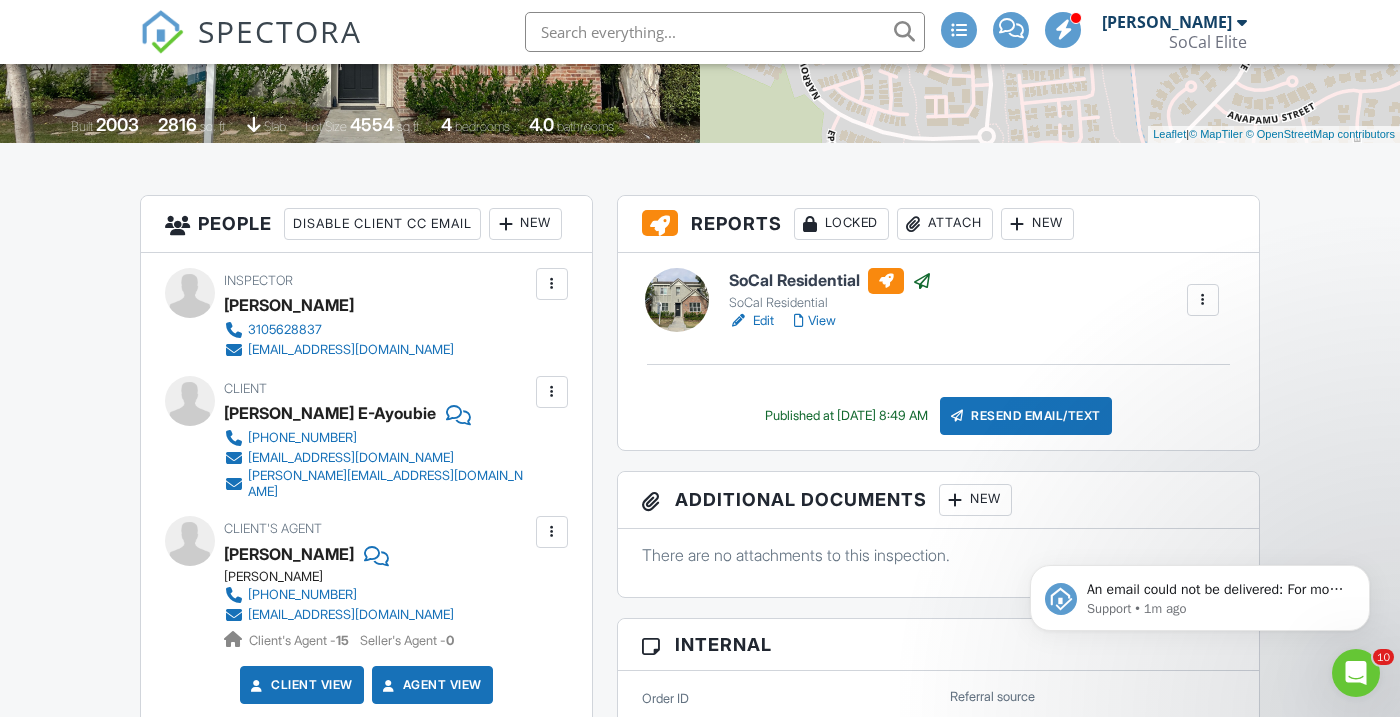 click at bounding box center [552, 392] 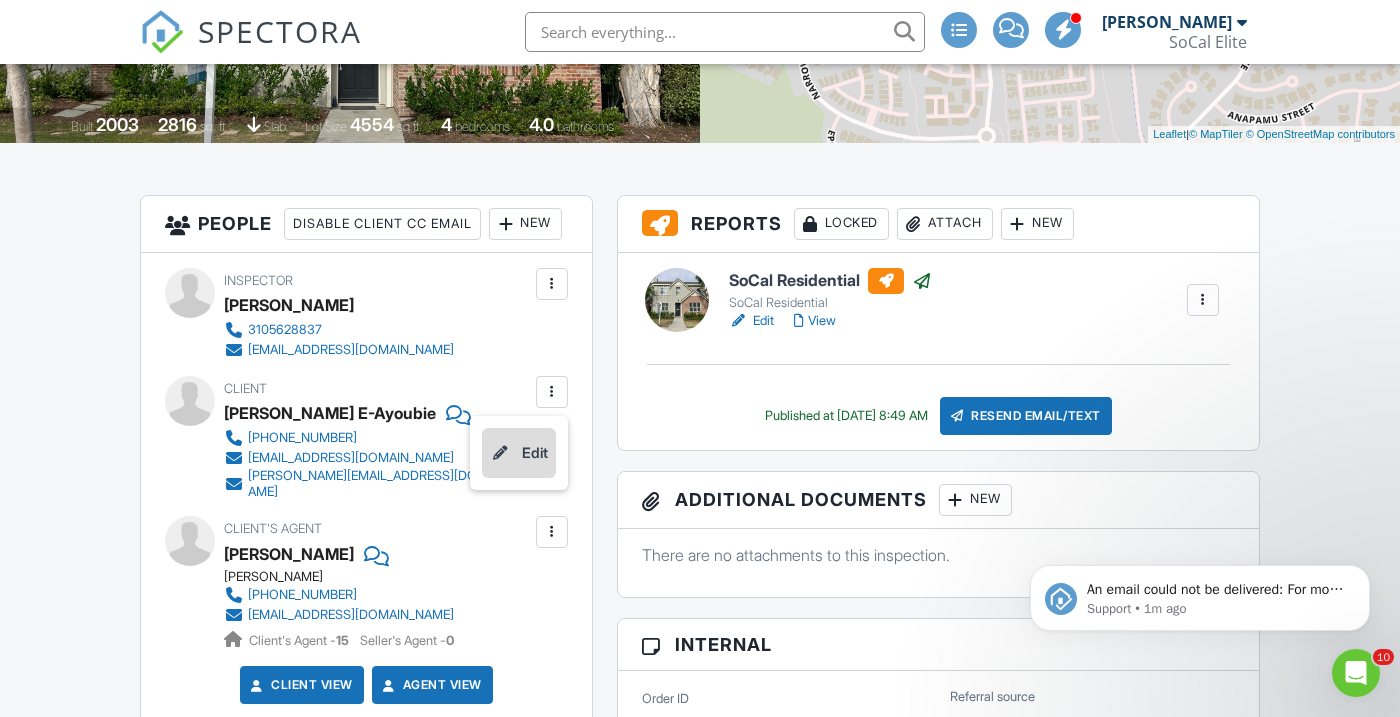 click on "Edit" at bounding box center (519, 453) 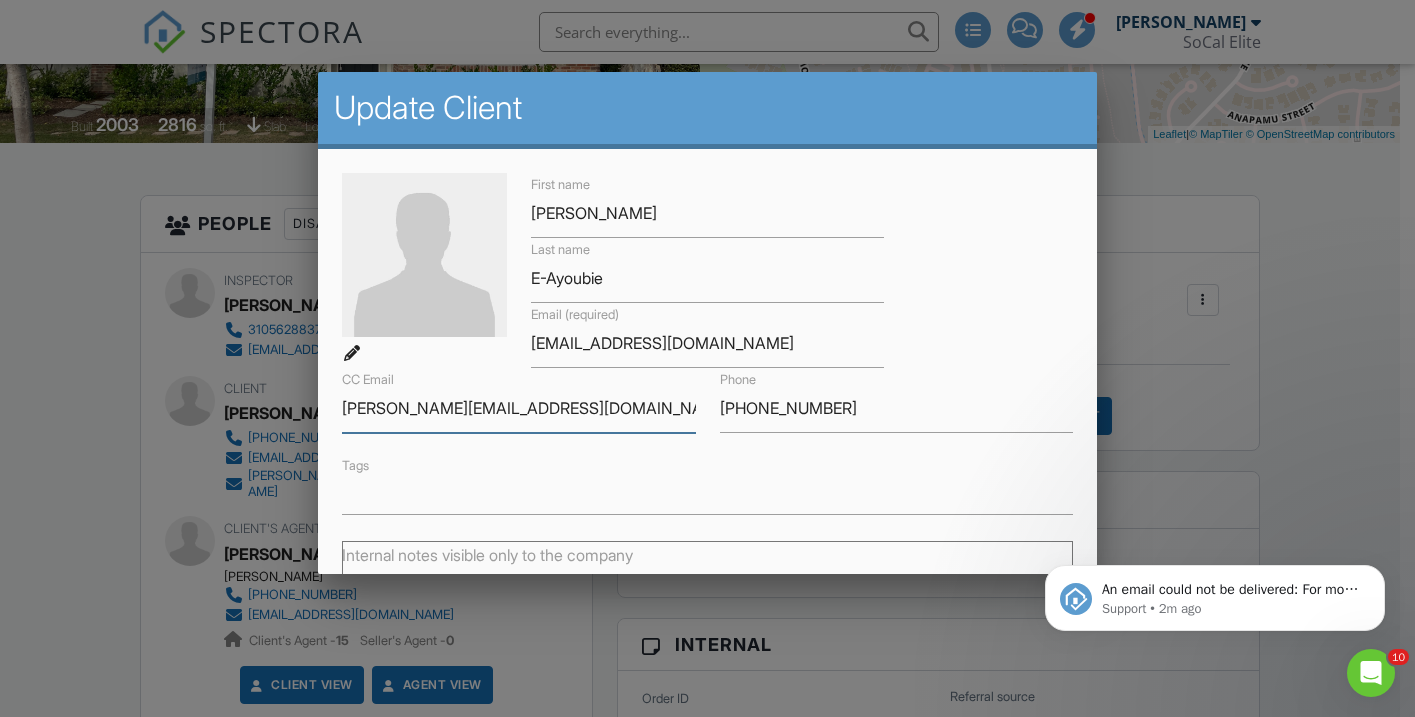 drag, startPoint x: 589, startPoint y: 410, endPoint x: 335, endPoint y: 409, distance: 254.00197 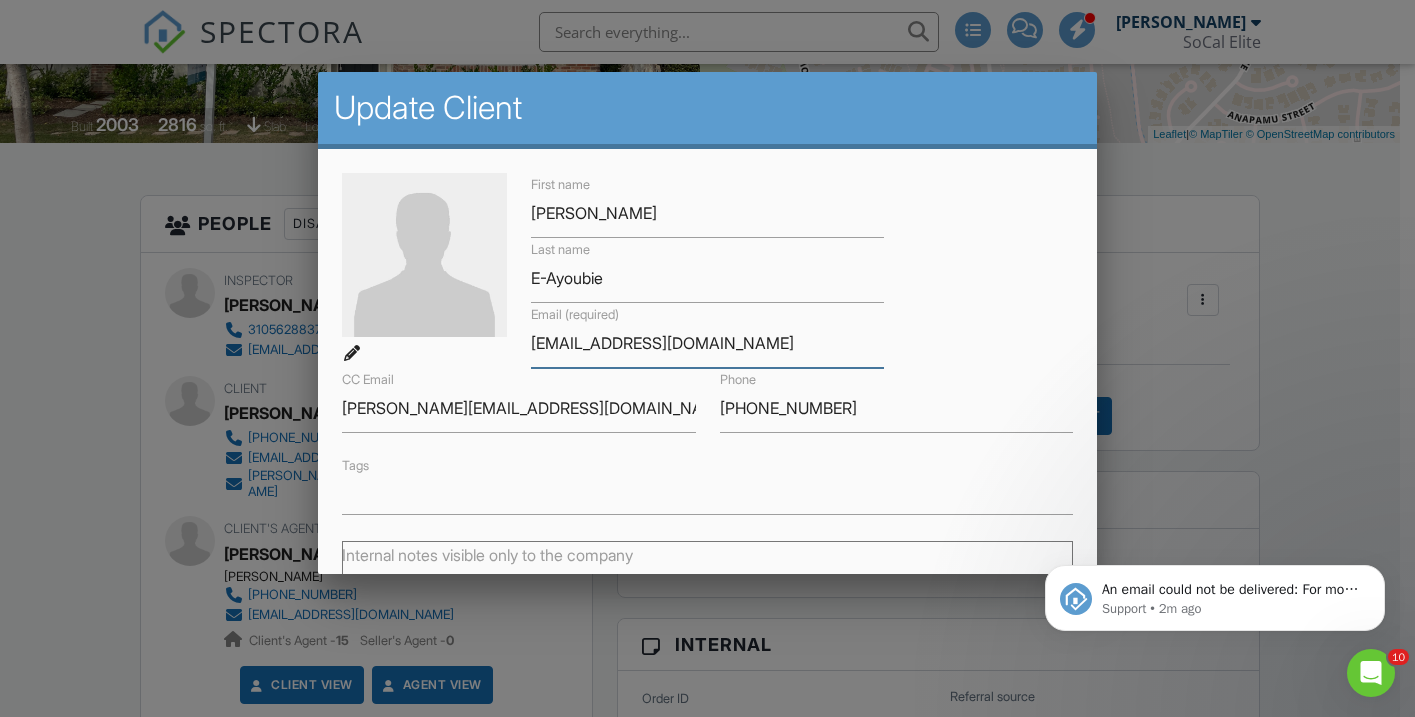 drag, startPoint x: 732, startPoint y: 348, endPoint x: 526, endPoint y: 343, distance: 206.06067 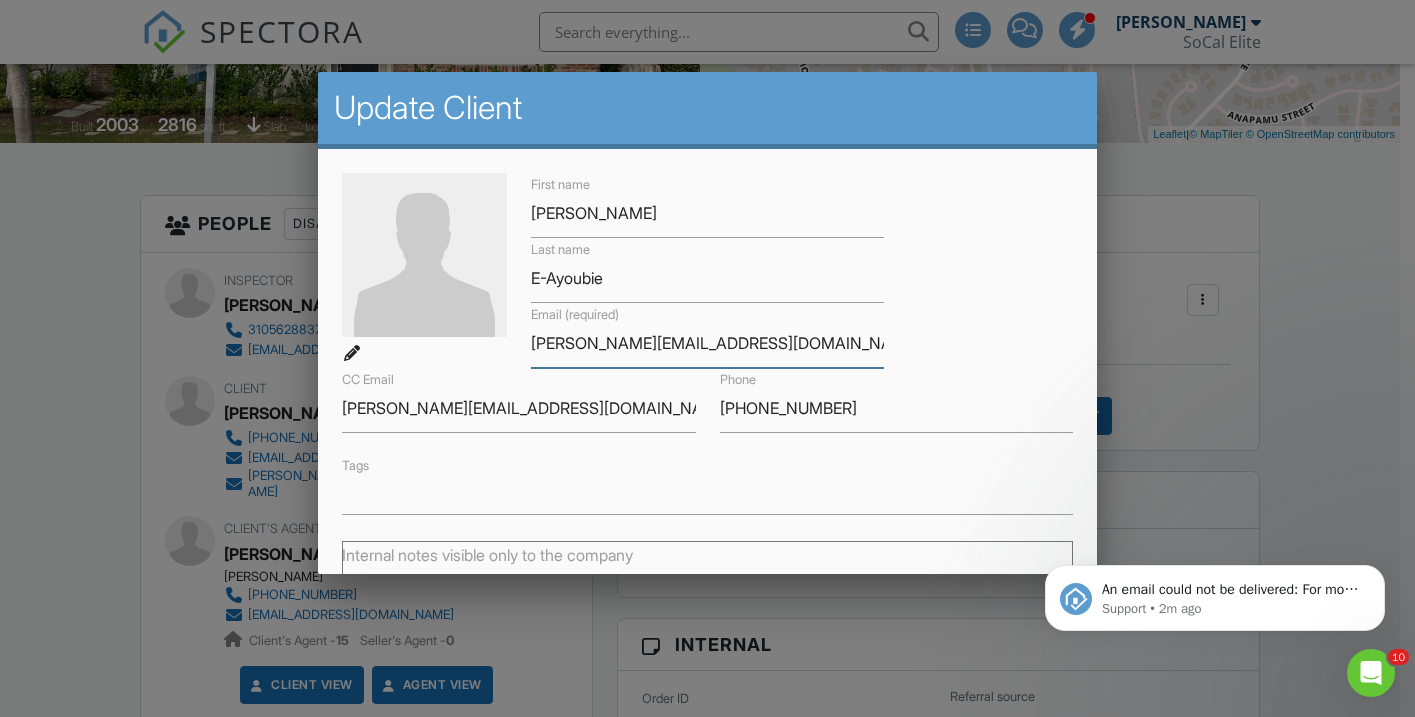 type on "[PERSON_NAME][EMAIL_ADDRESS][DOMAIN_NAME]" 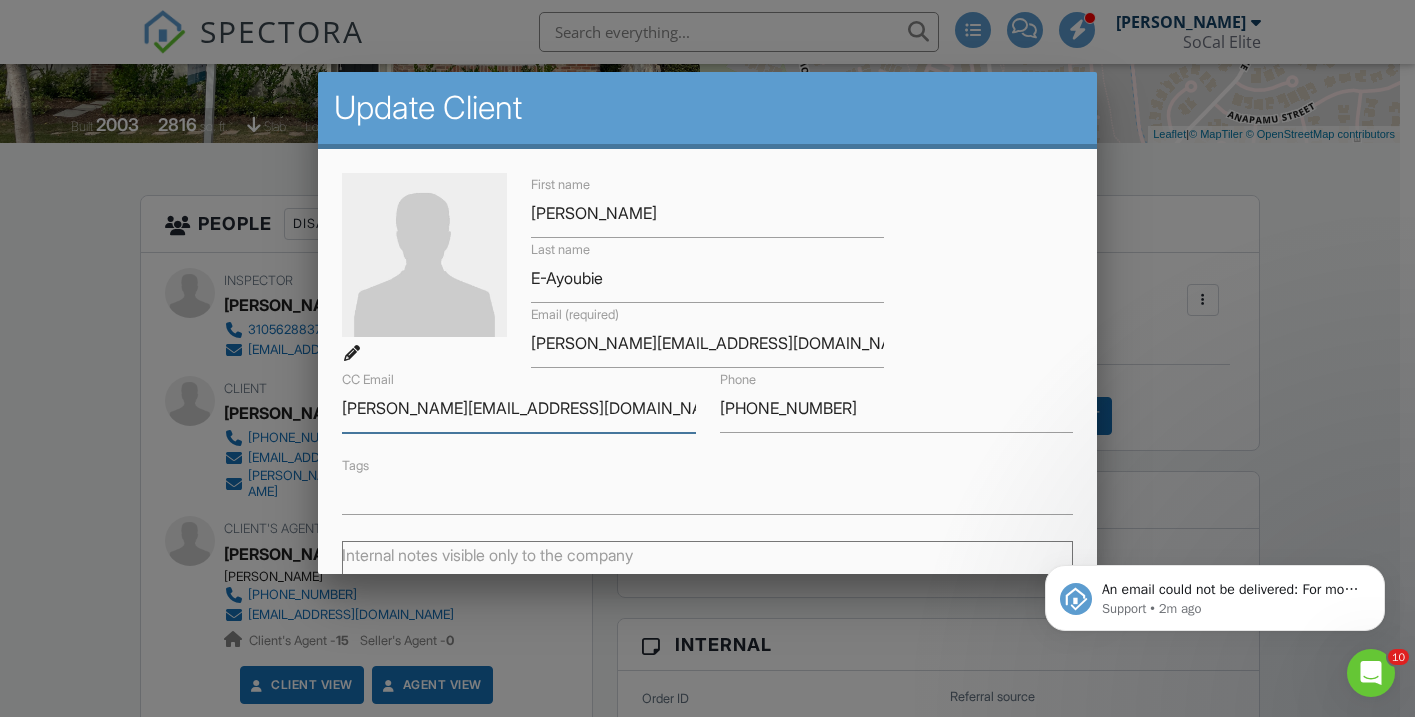 drag, startPoint x: 594, startPoint y: 410, endPoint x: 308, endPoint y: 408, distance: 286.007 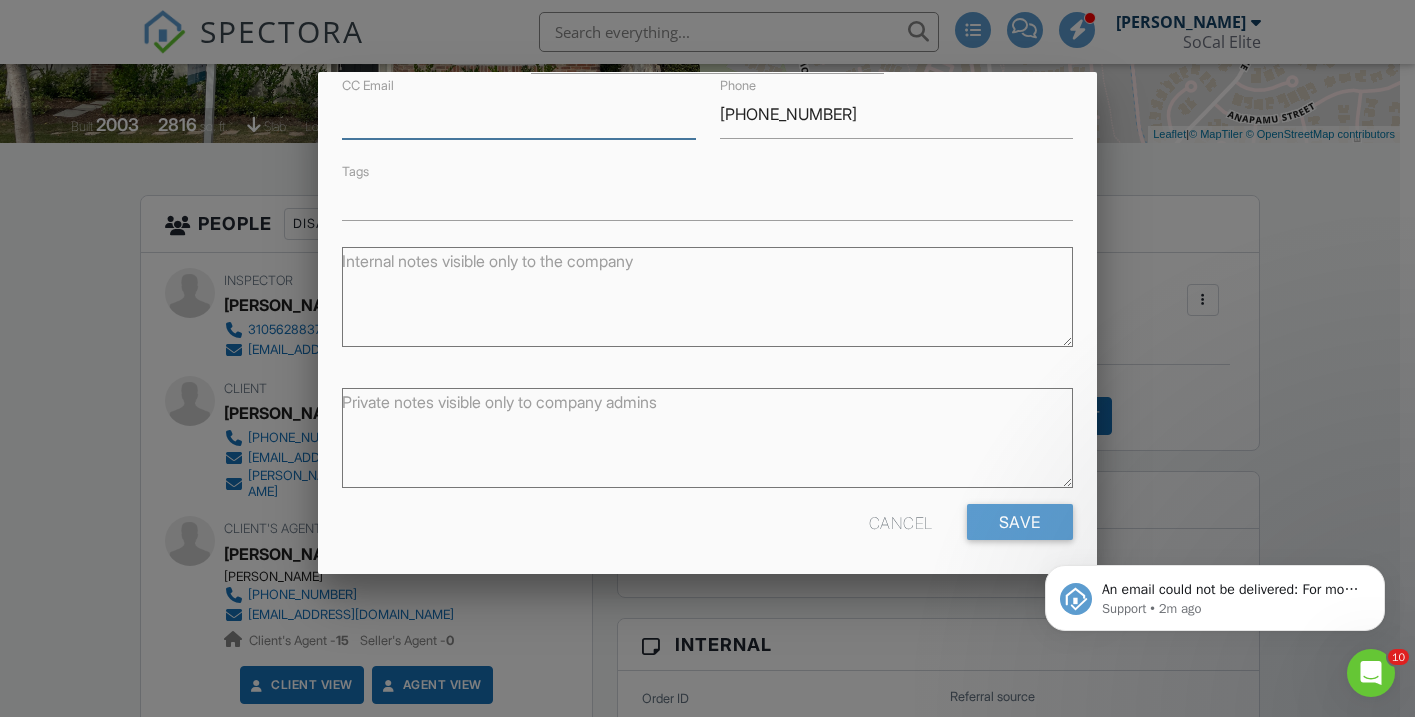 scroll, scrollTop: 295, scrollLeft: 0, axis: vertical 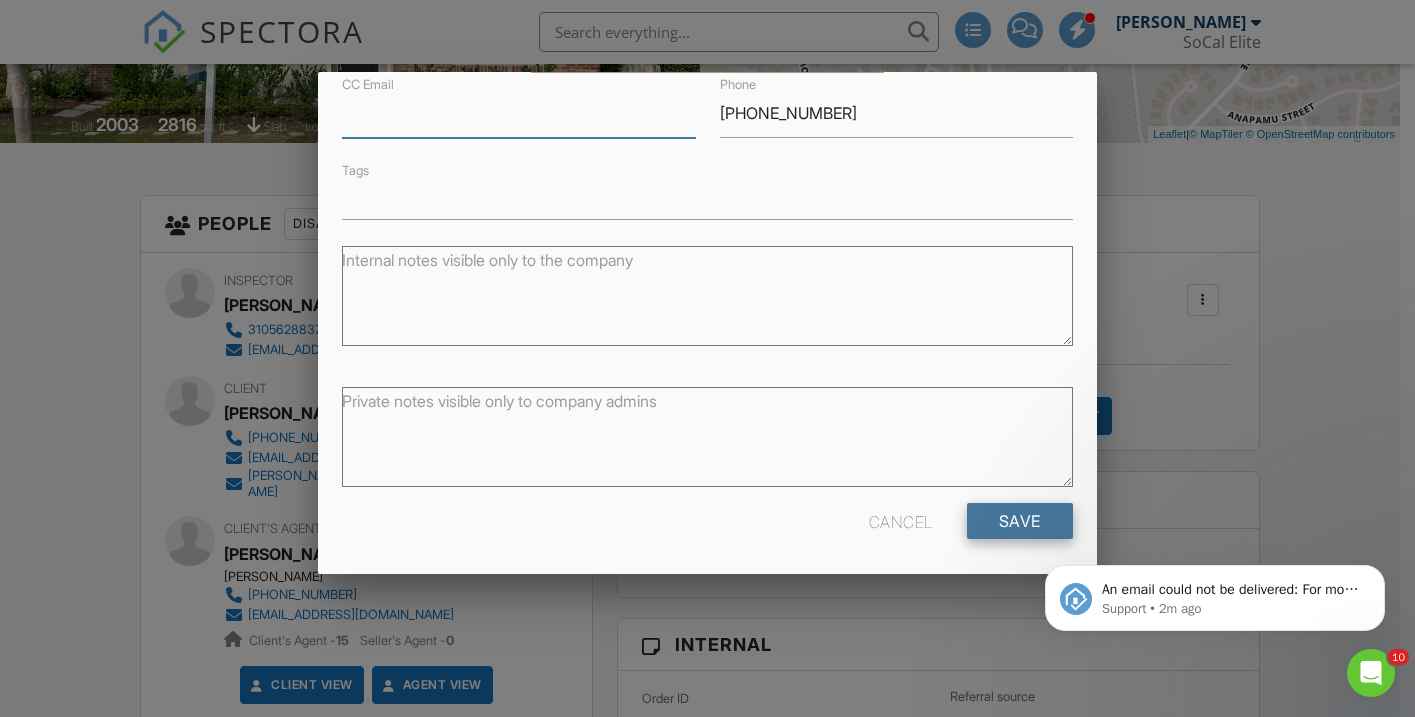 type 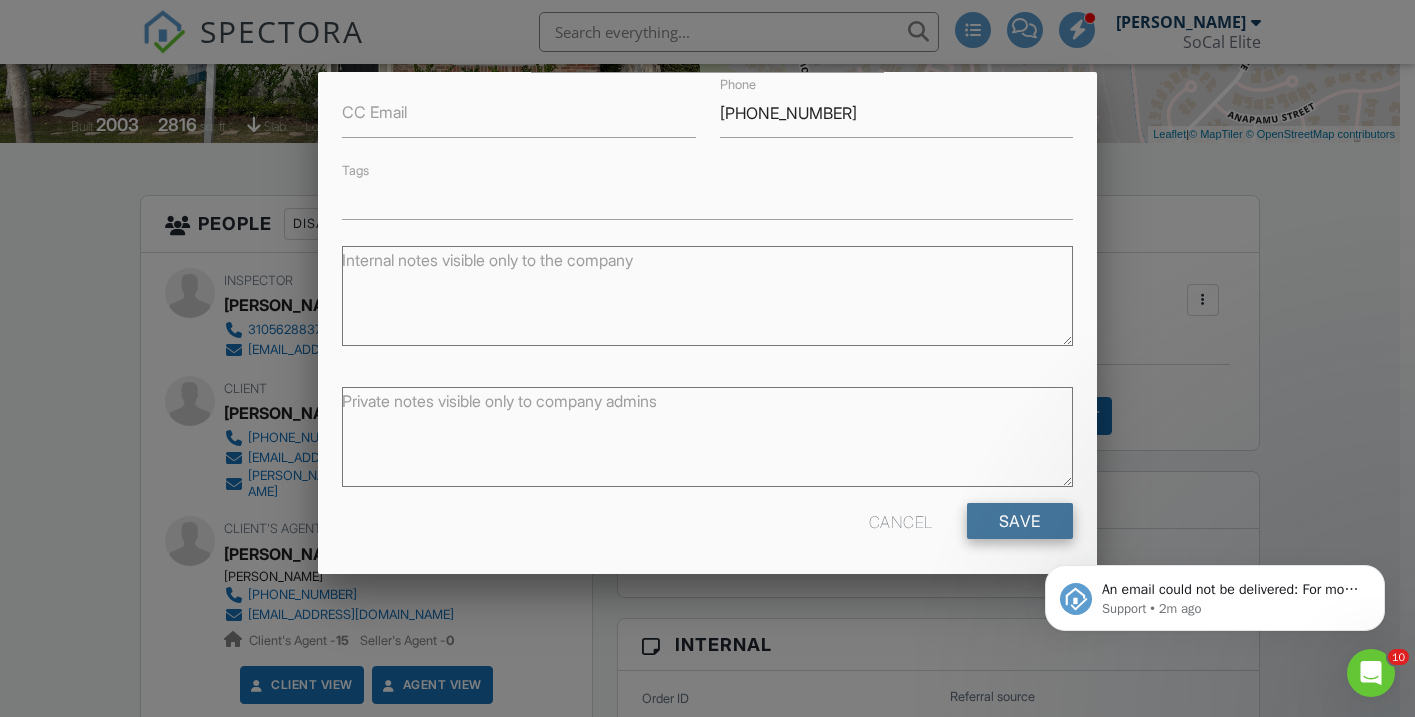 click on "Save" at bounding box center (1020, 521) 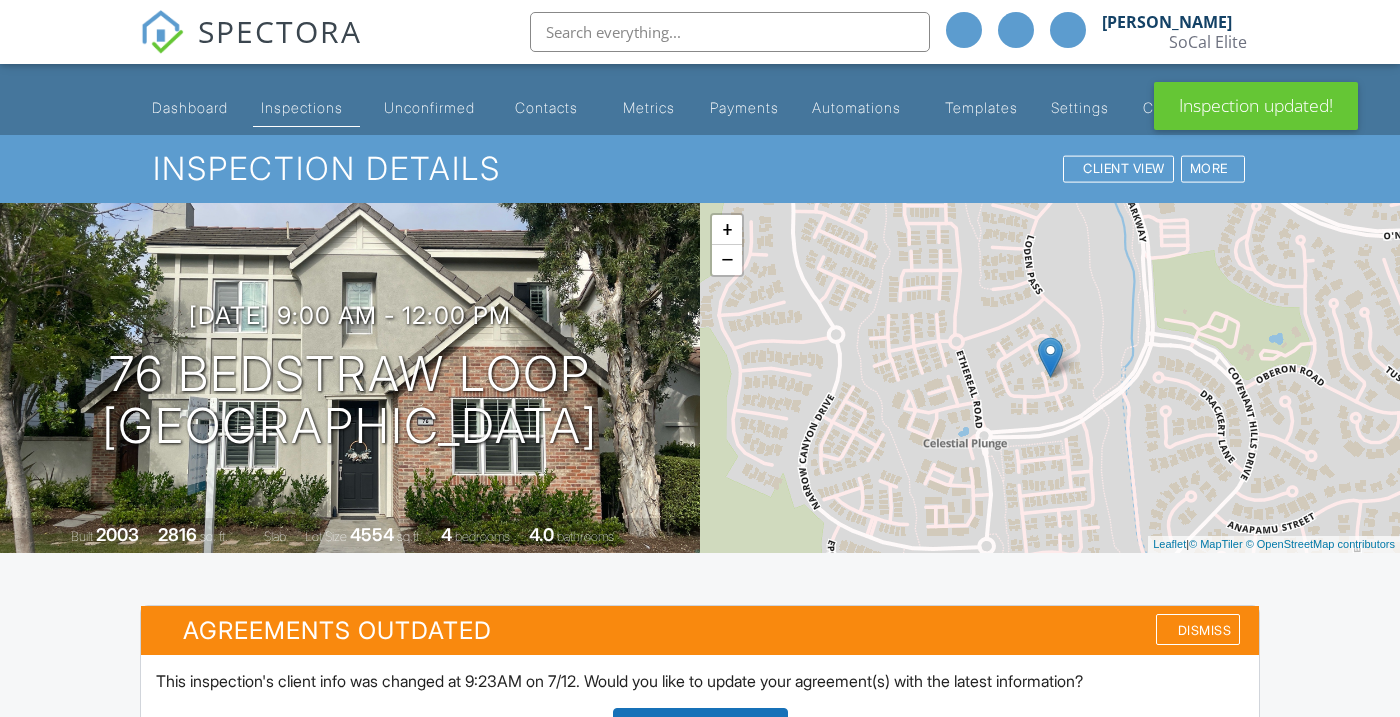 scroll, scrollTop: 393, scrollLeft: 0, axis: vertical 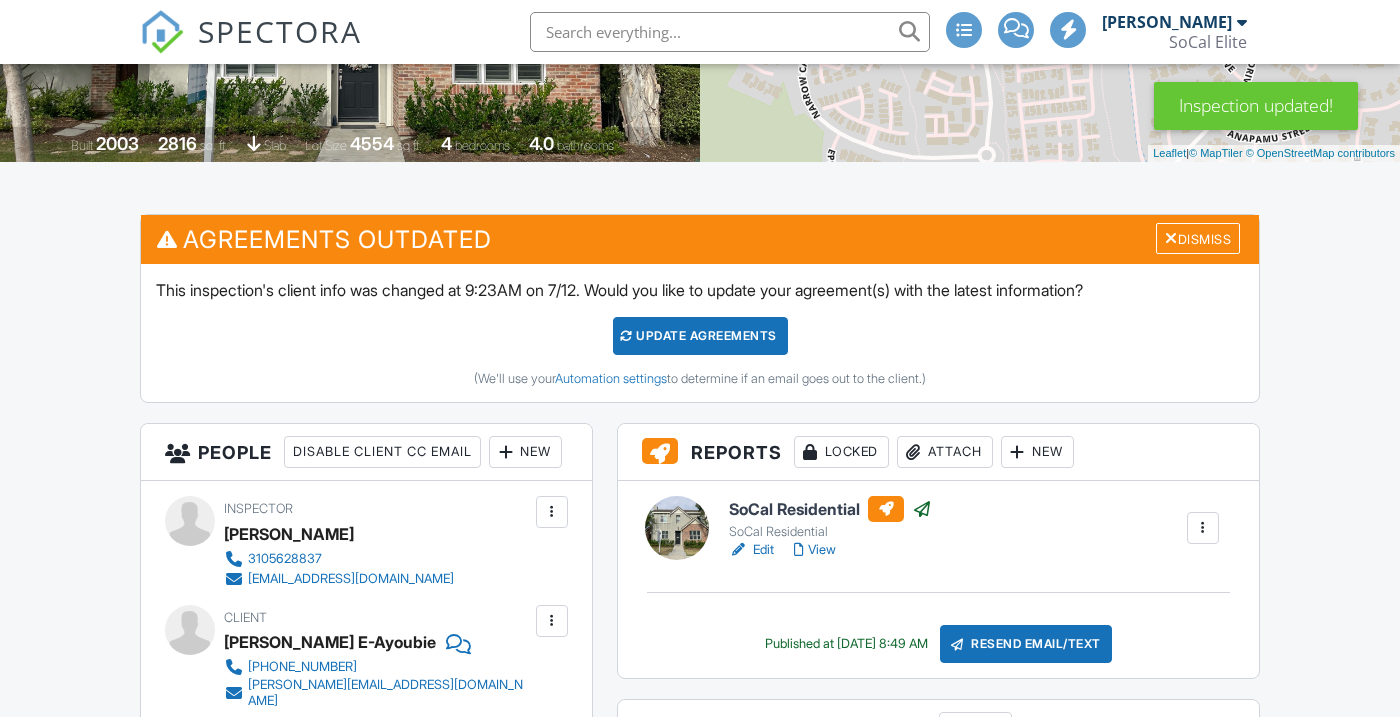 click on "Update Agreements" at bounding box center [700, 336] 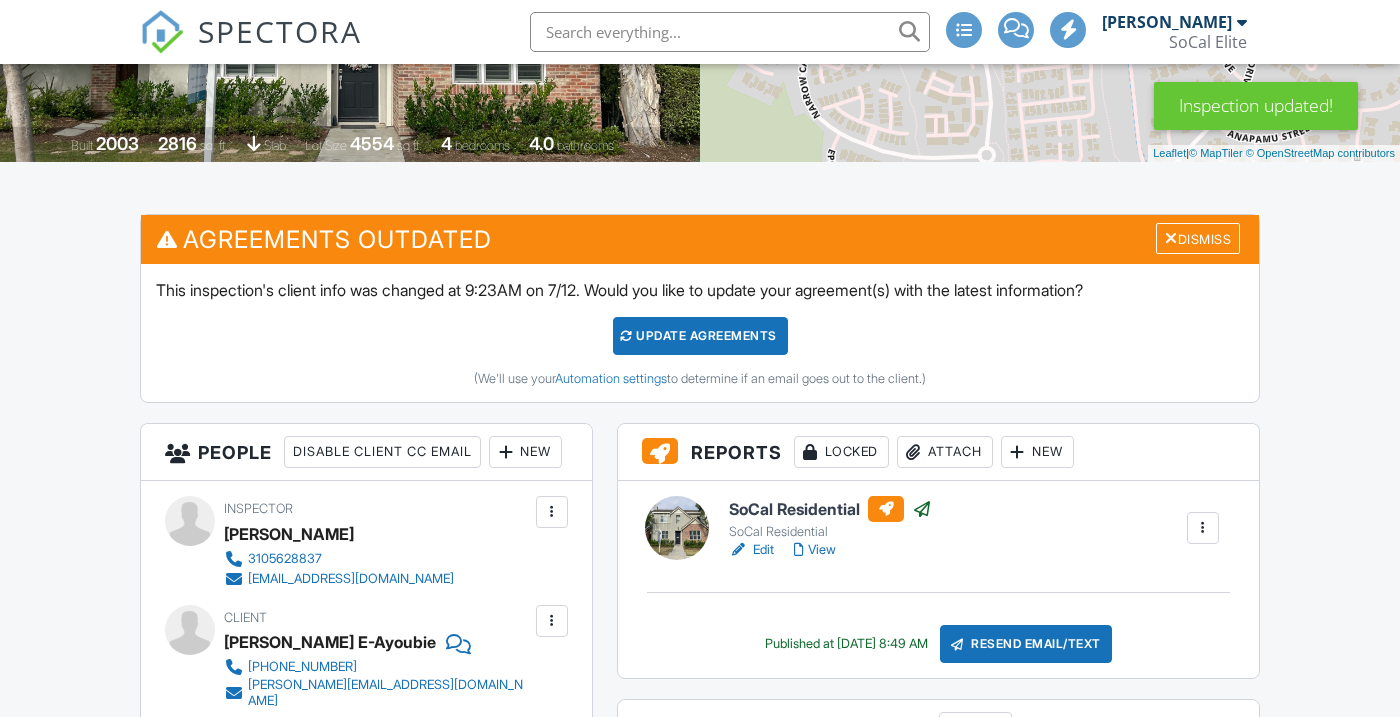 click at bounding box center (700, 358) 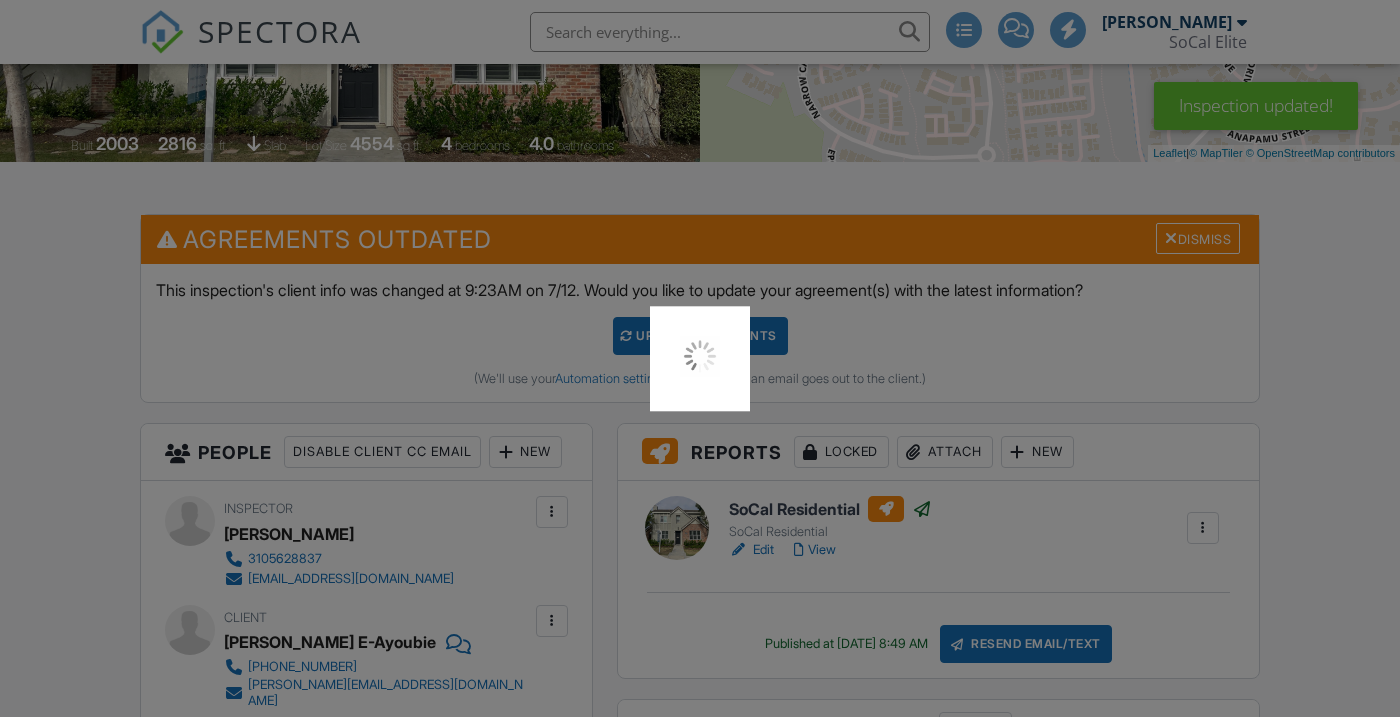 scroll, scrollTop: 393, scrollLeft: 0, axis: vertical 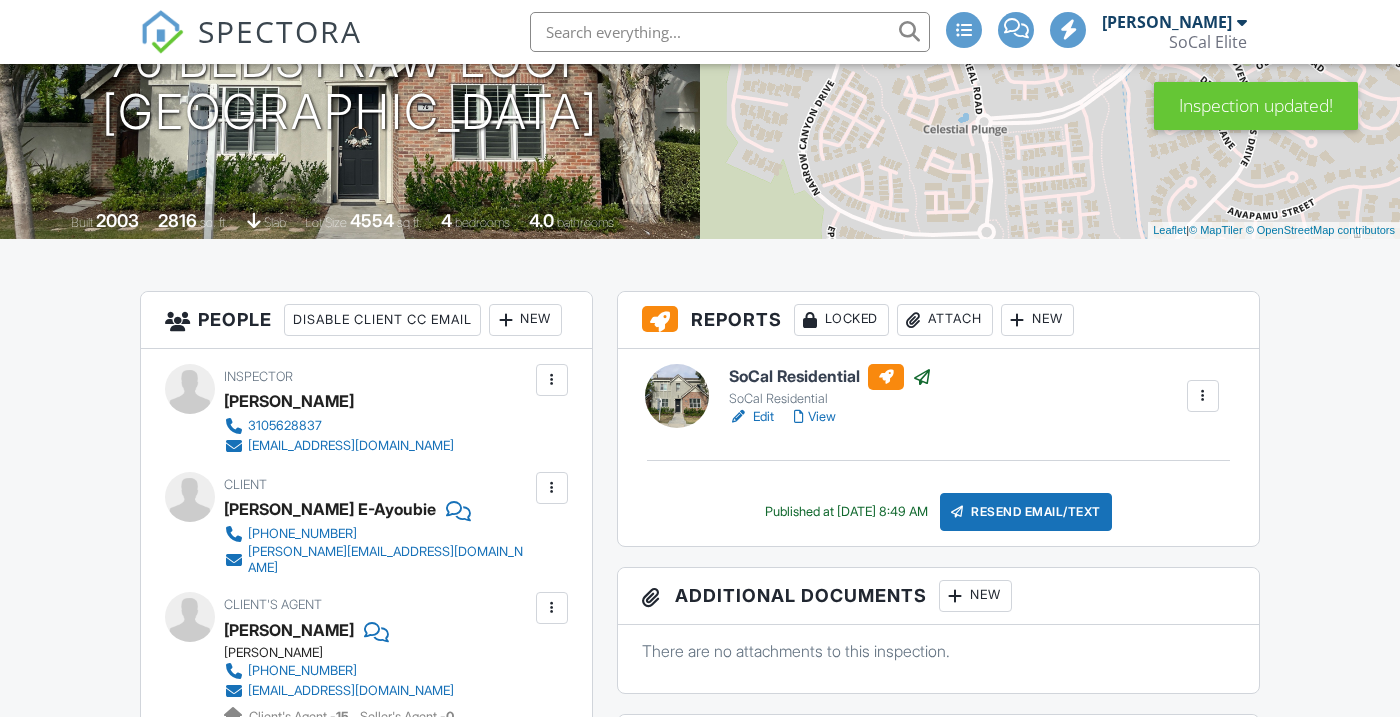 click on "Resend Email/Text" at bounding box center (1026, 512) 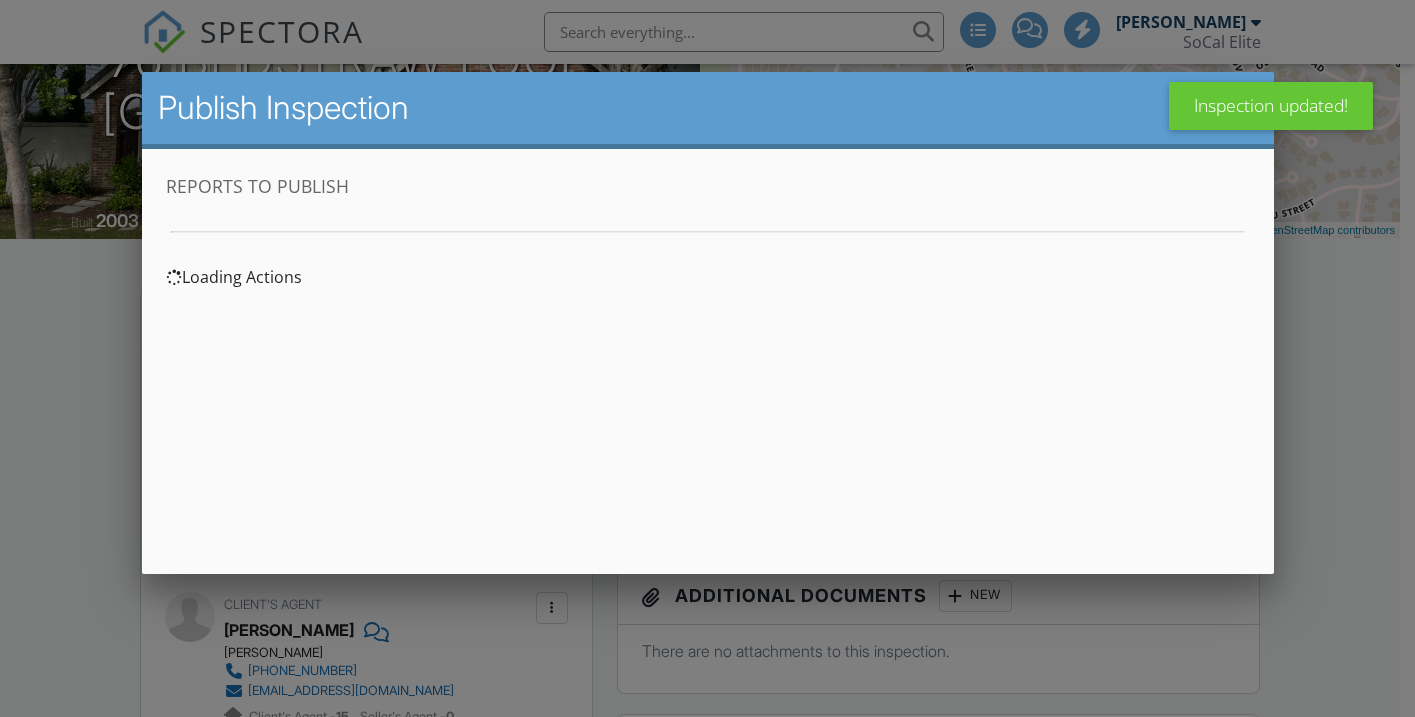 scroll, scrollTop: 0, scrollLeft: 0, axis: both 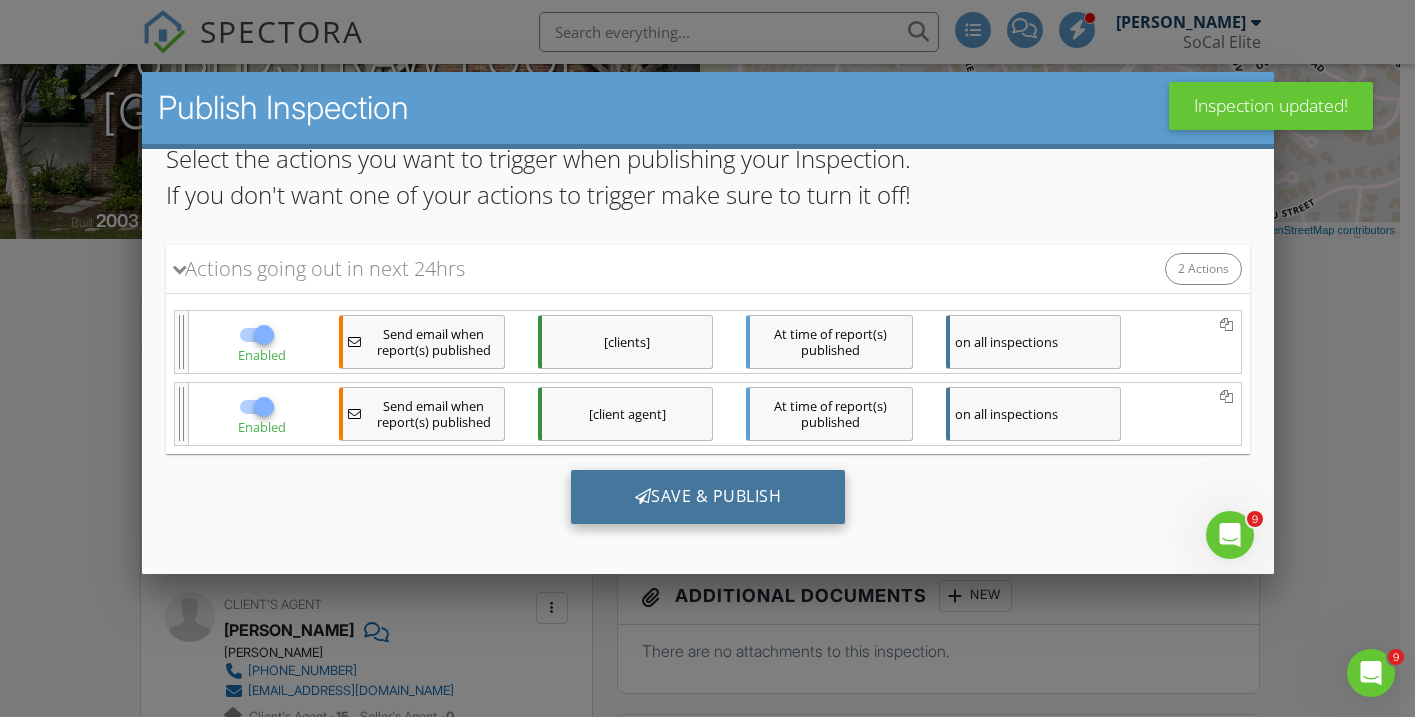 click at bounding box center [642, 495] 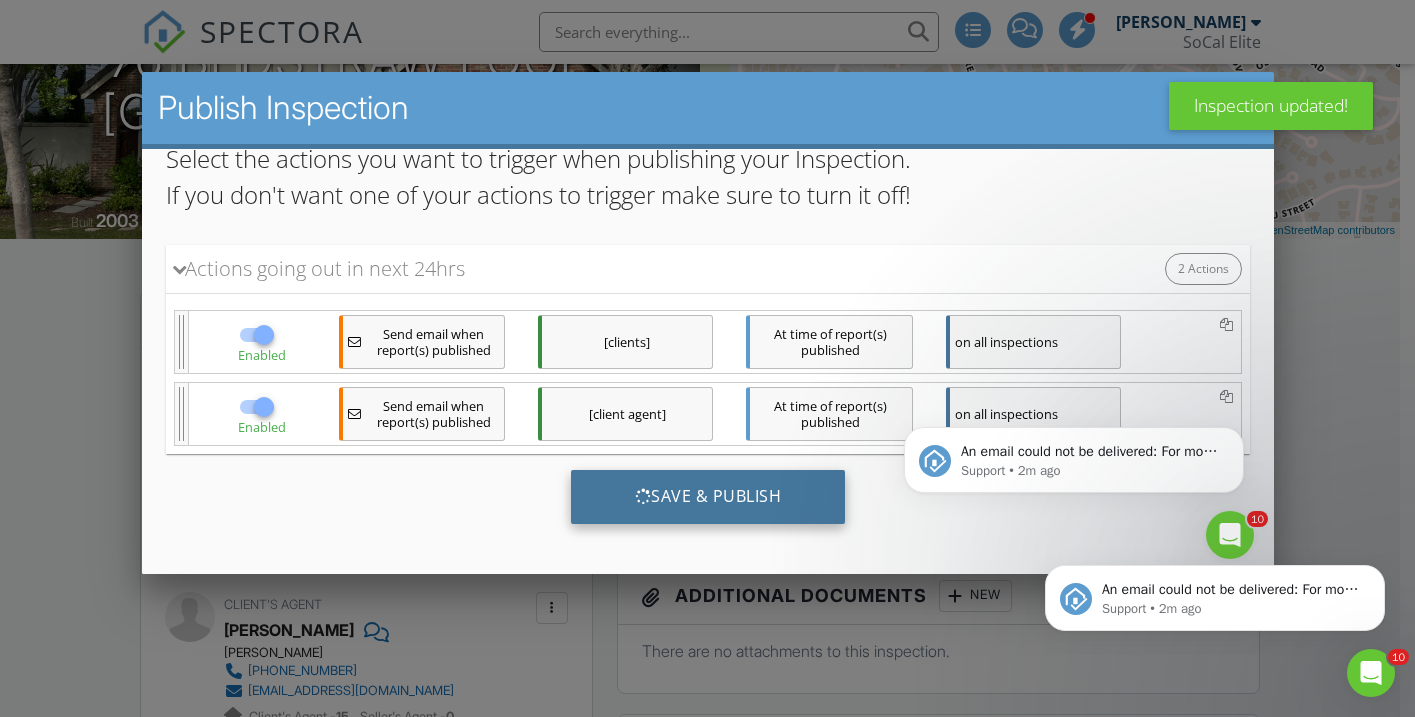scroll, scrollTop: 0, scrollLeft: 0, axis: both 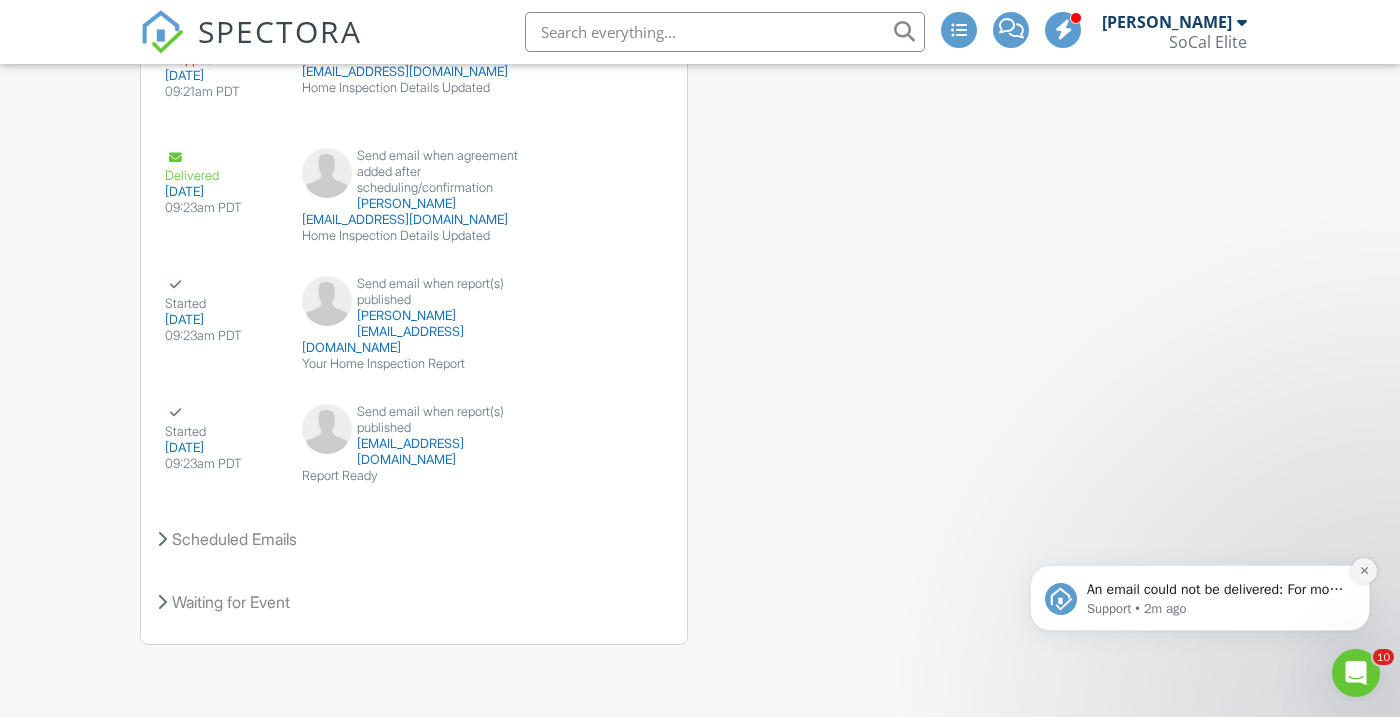 click 